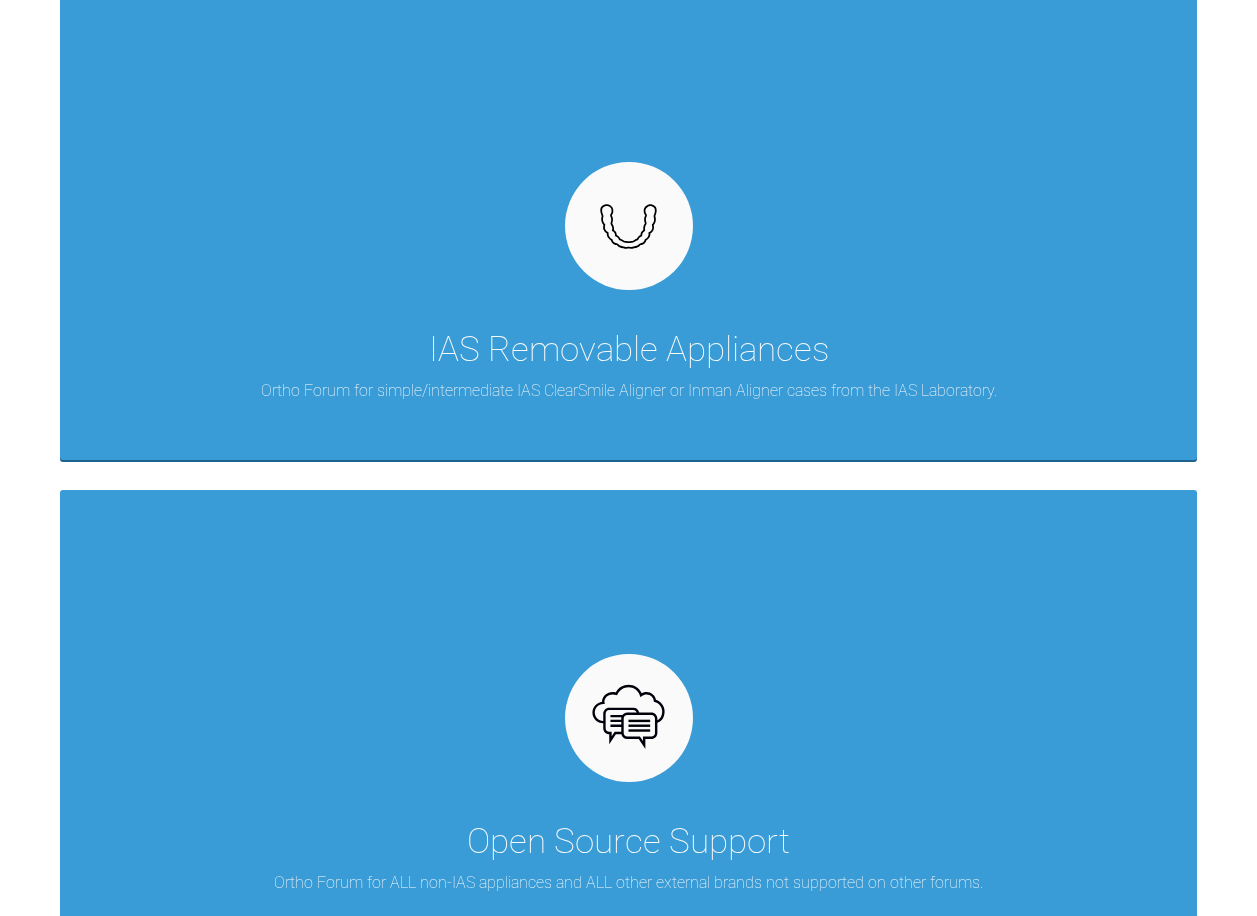 scroll, scrollTop: 500, scrollLeft: 0, axis: vertical 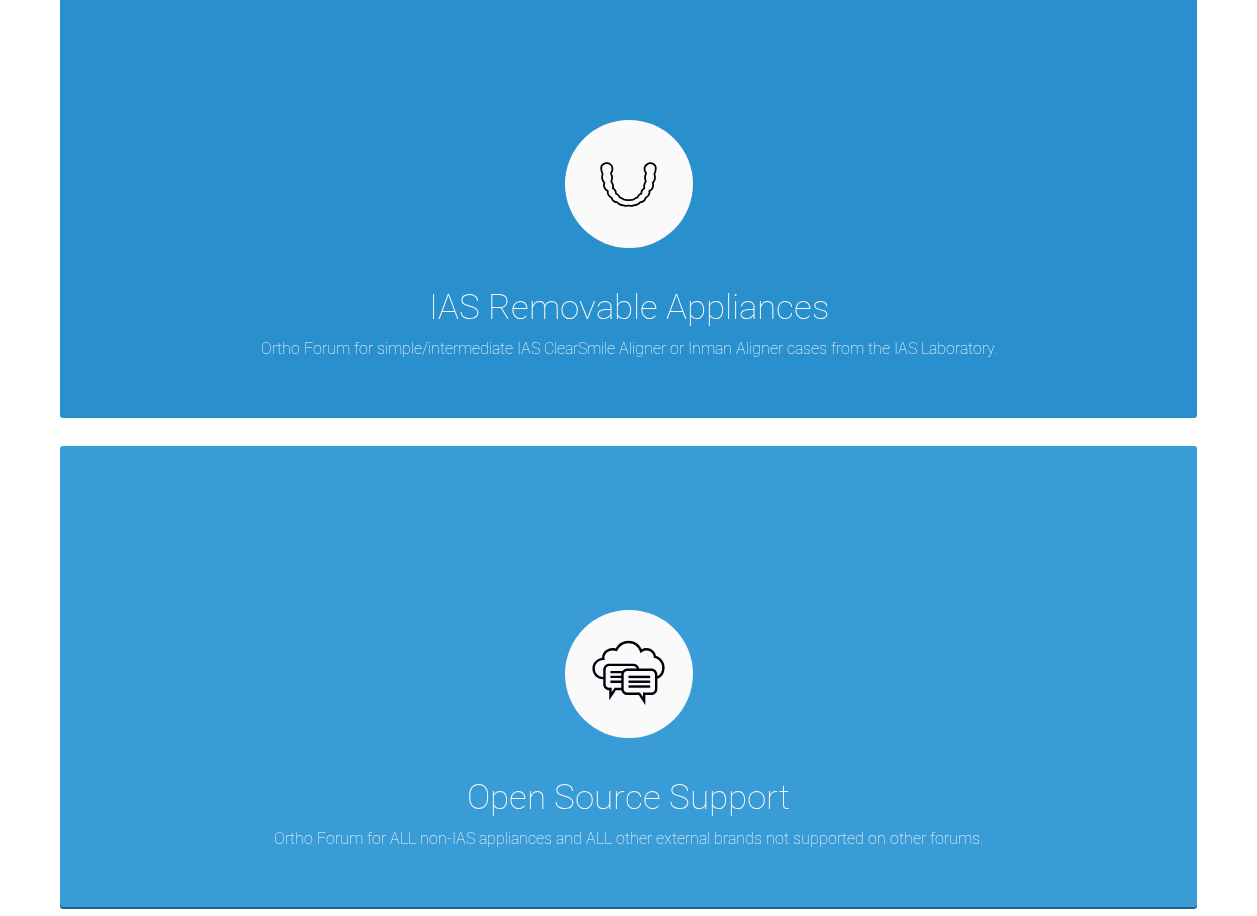 click on "Ortho Forum for simple/intermediate IAS ClearSmile Aligner or Inman Aligner cases from the IAS Laboratory." at bounding box center (629, 349) 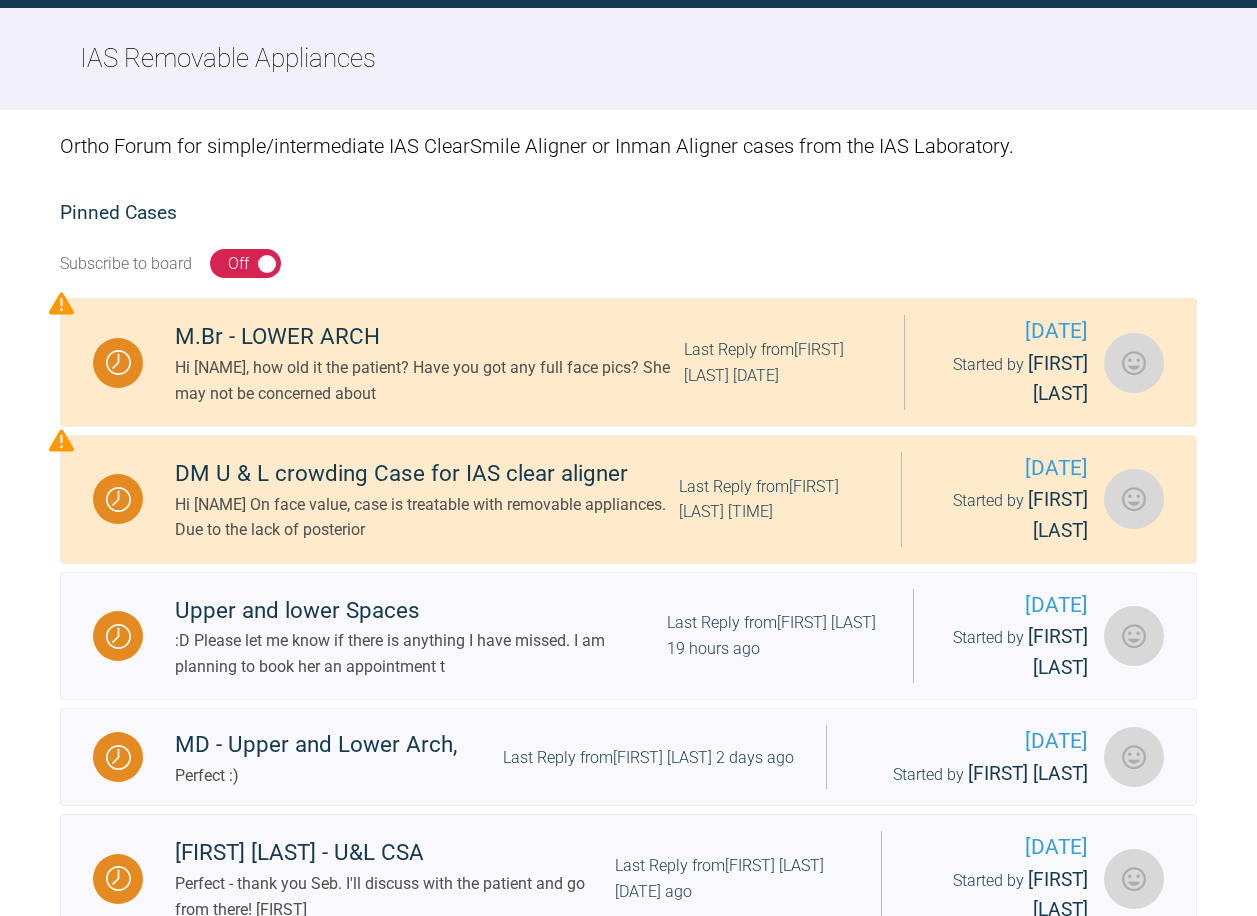 scroll, scrollTop: 500, scrollLeft: 0, axis: vertical 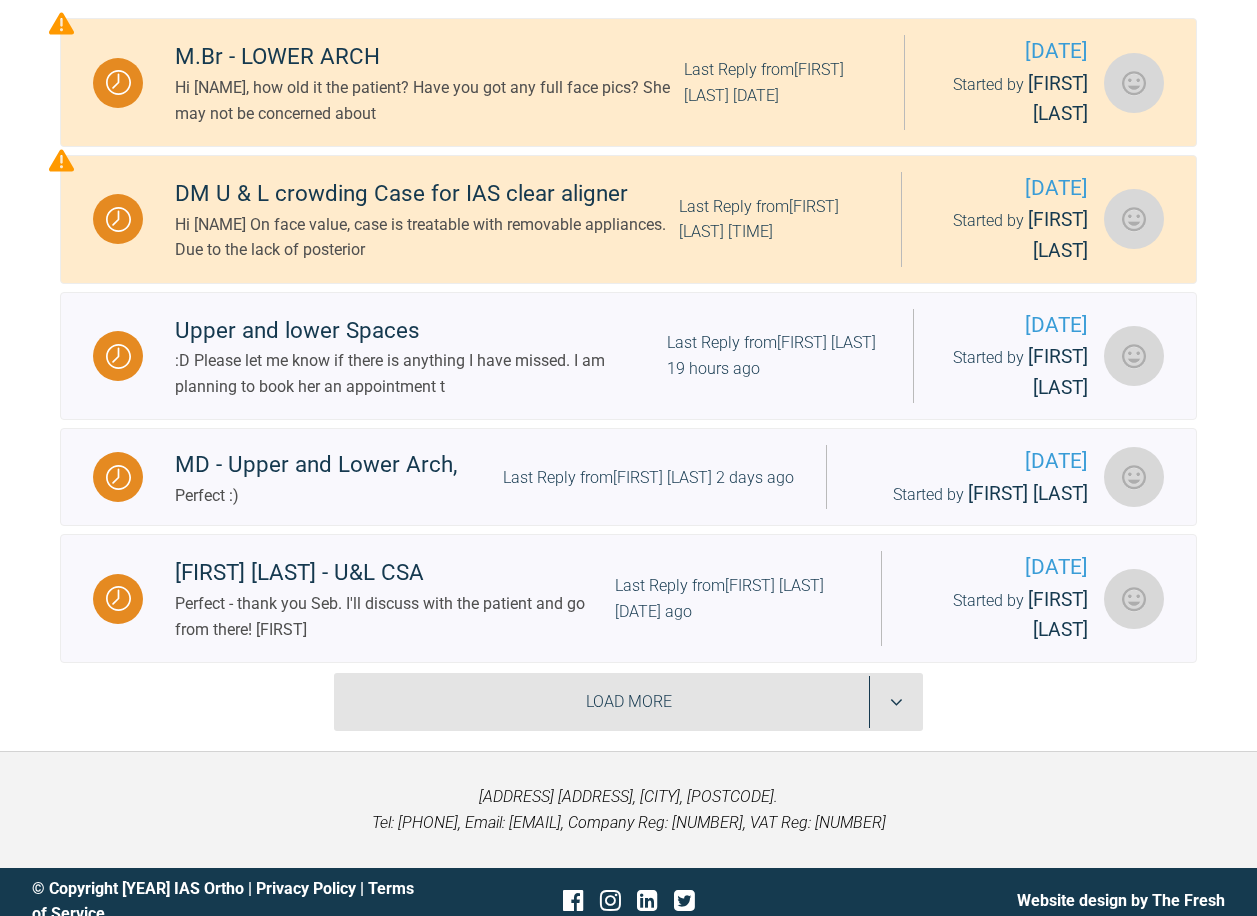 click on "Load More" at bounding box center [628, 702] 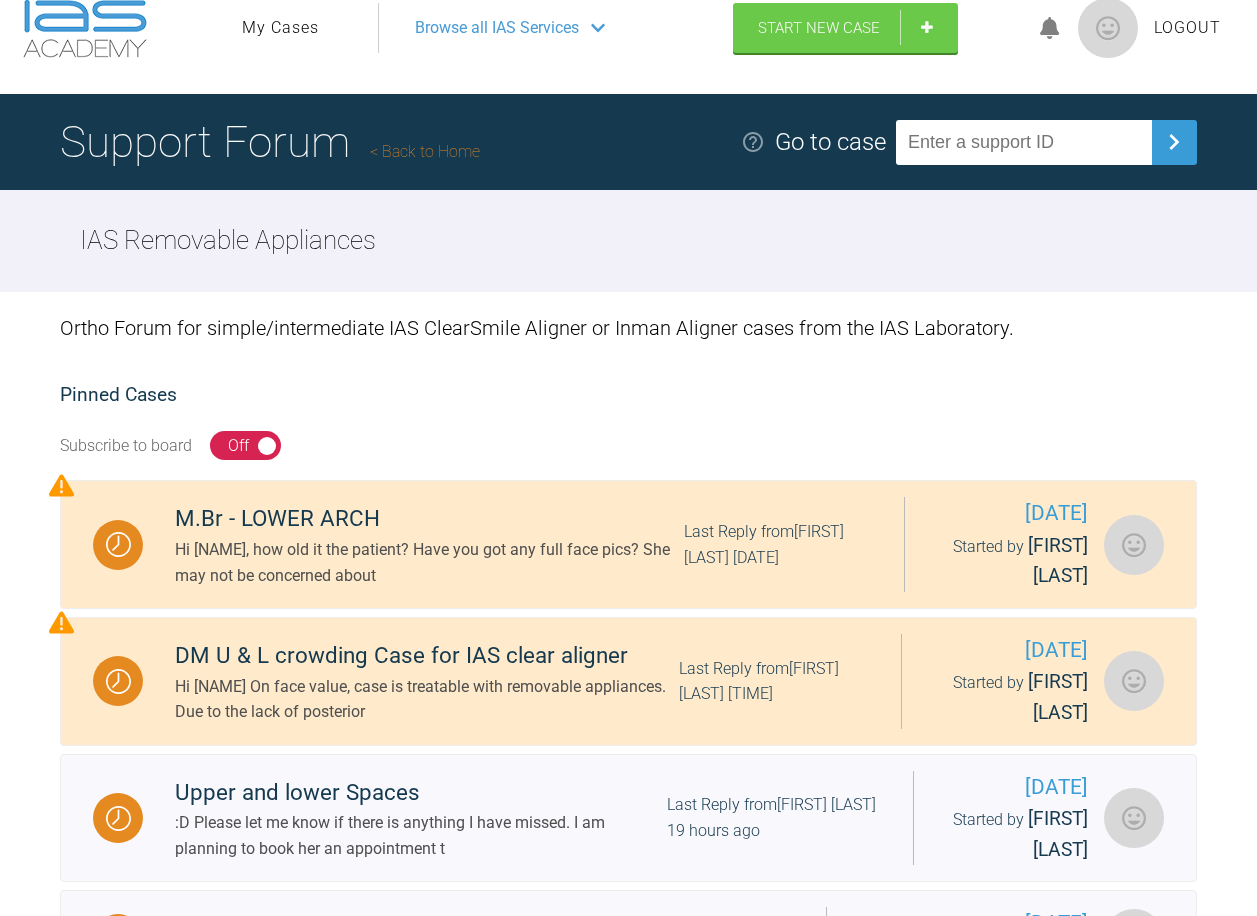scroll, scrollTop: 0, scrollLeft: 0, axis: both 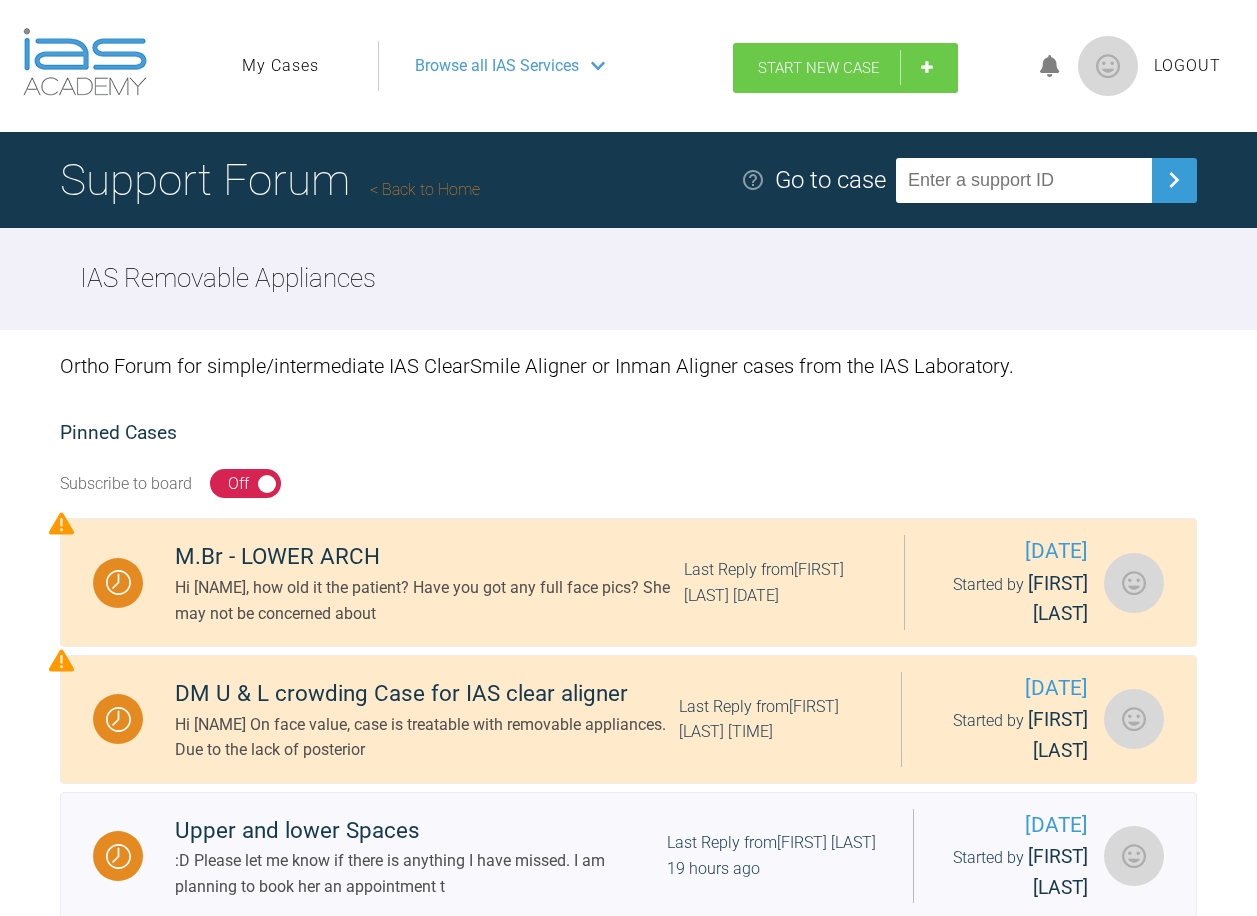 click on "Start New Case" at bounding box center (845, 68) 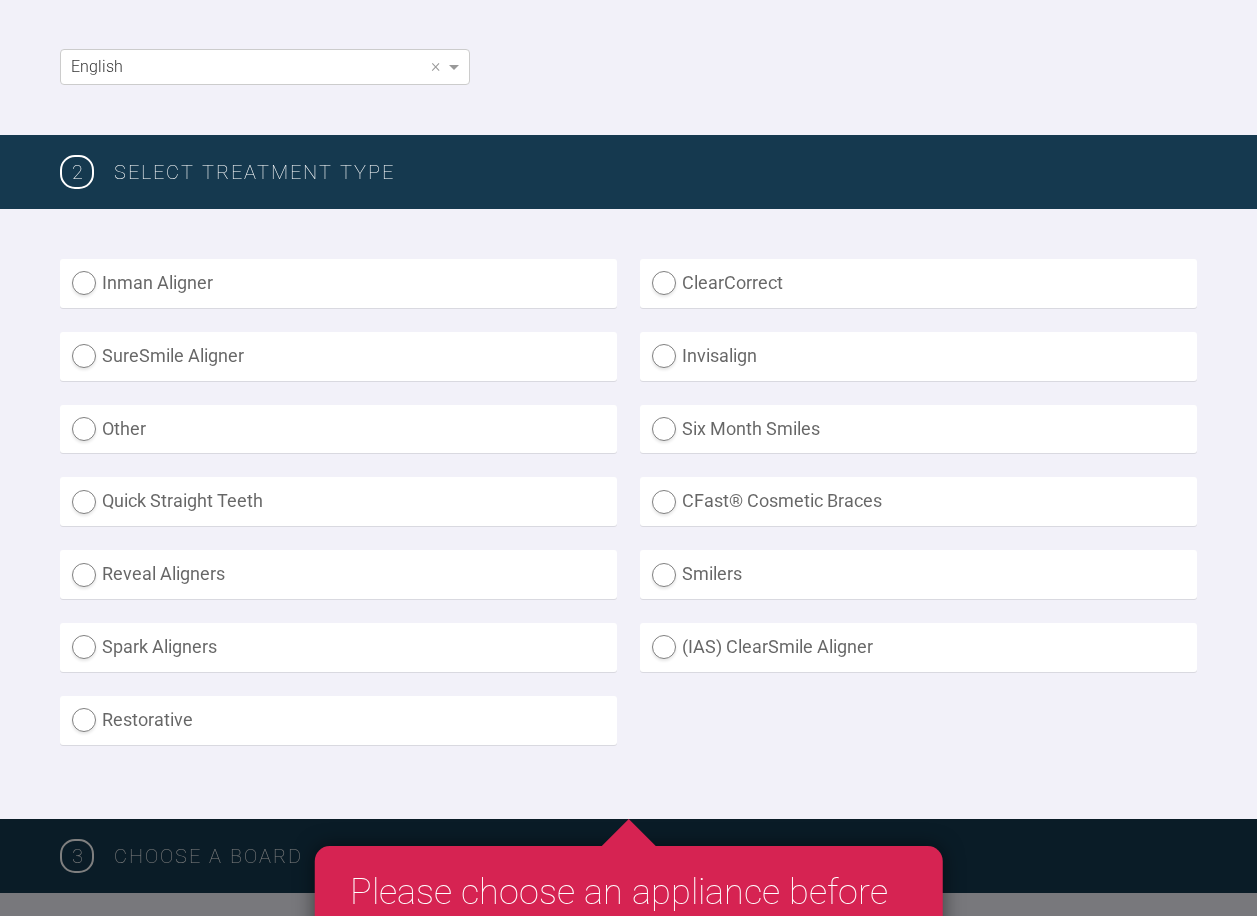 scroll, scrollTop: 500, scrollLeft: 0, axis: vertical 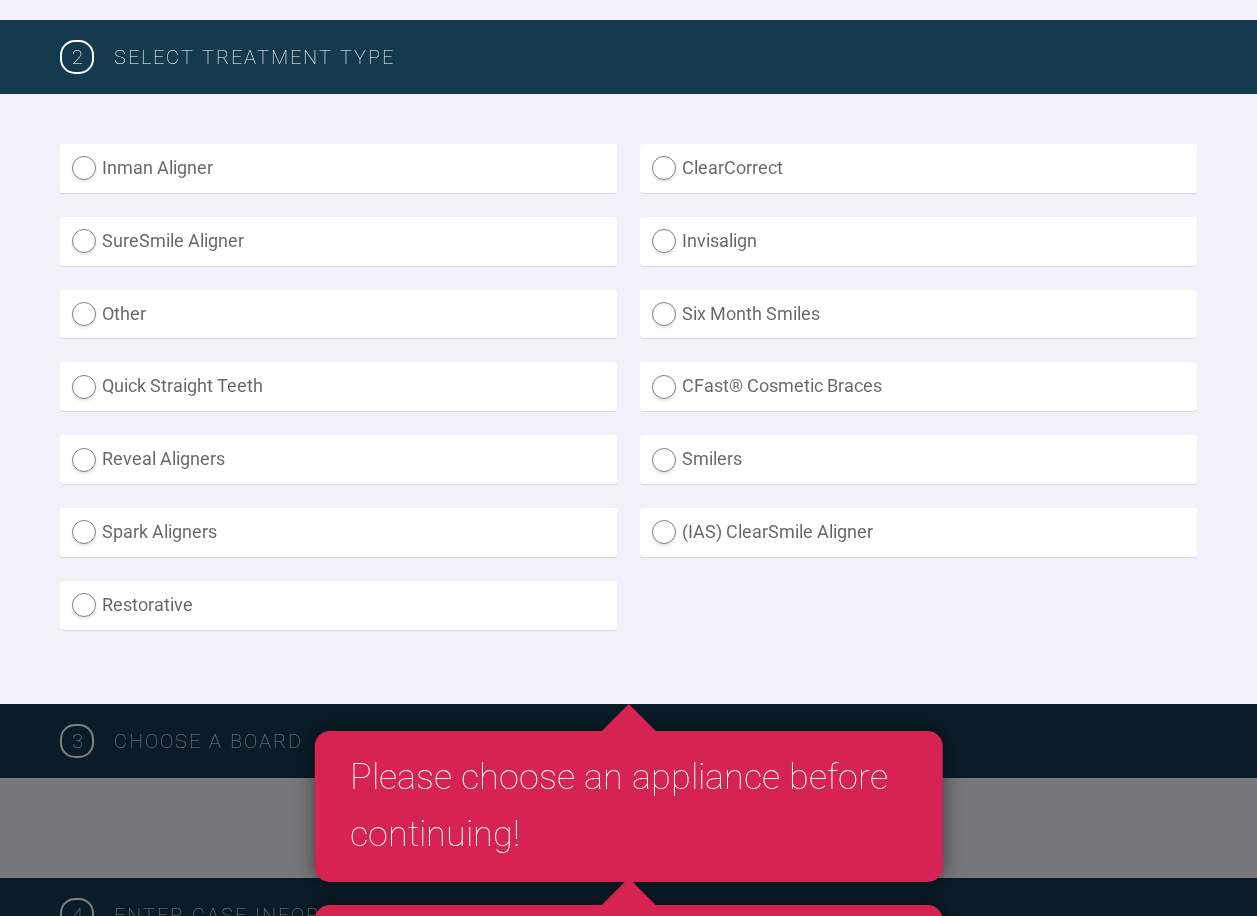 click on "(IAS) ClearSmile Aligner" at bounding box center (918, 532) 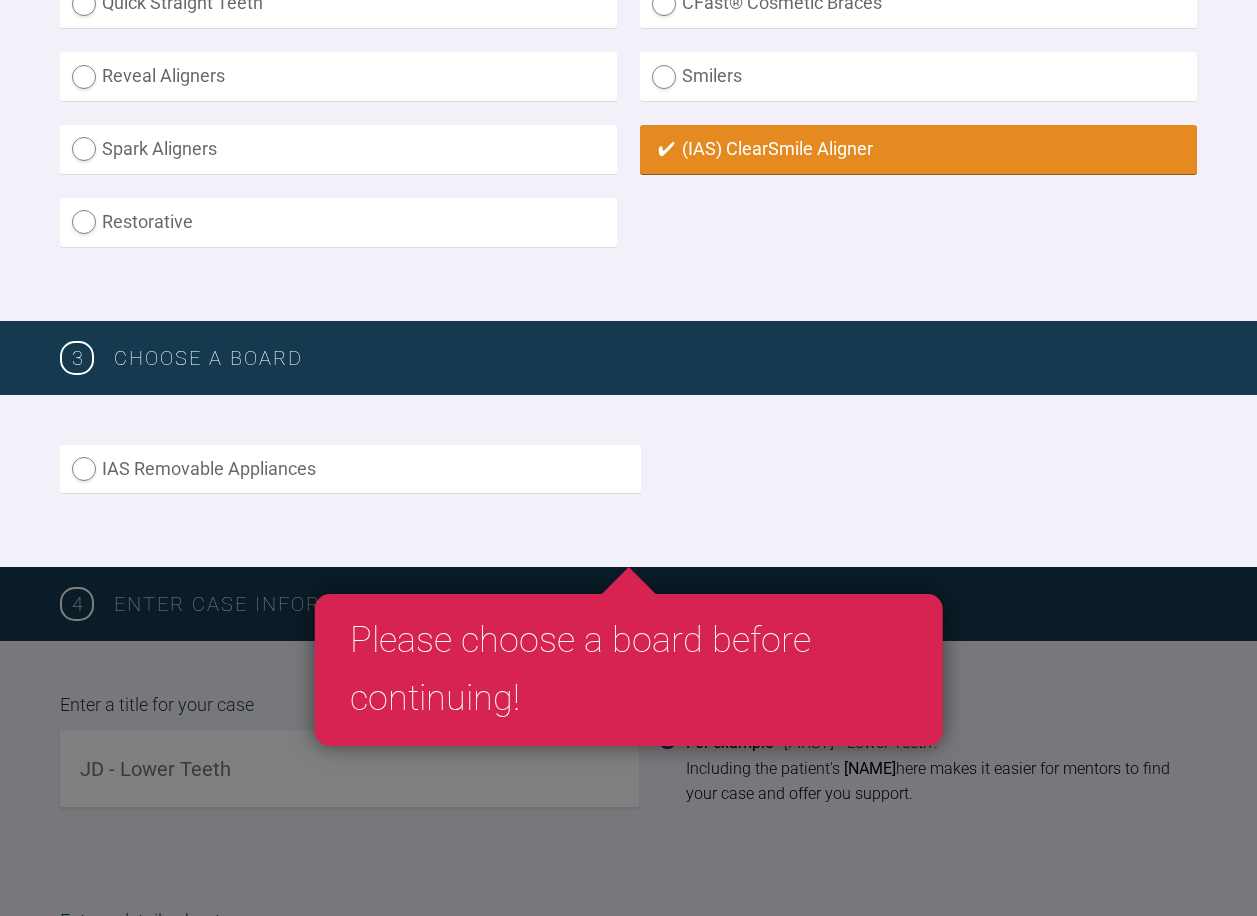 scroll, scrollTop: 900, scrollLeft: 0, axis: vertical 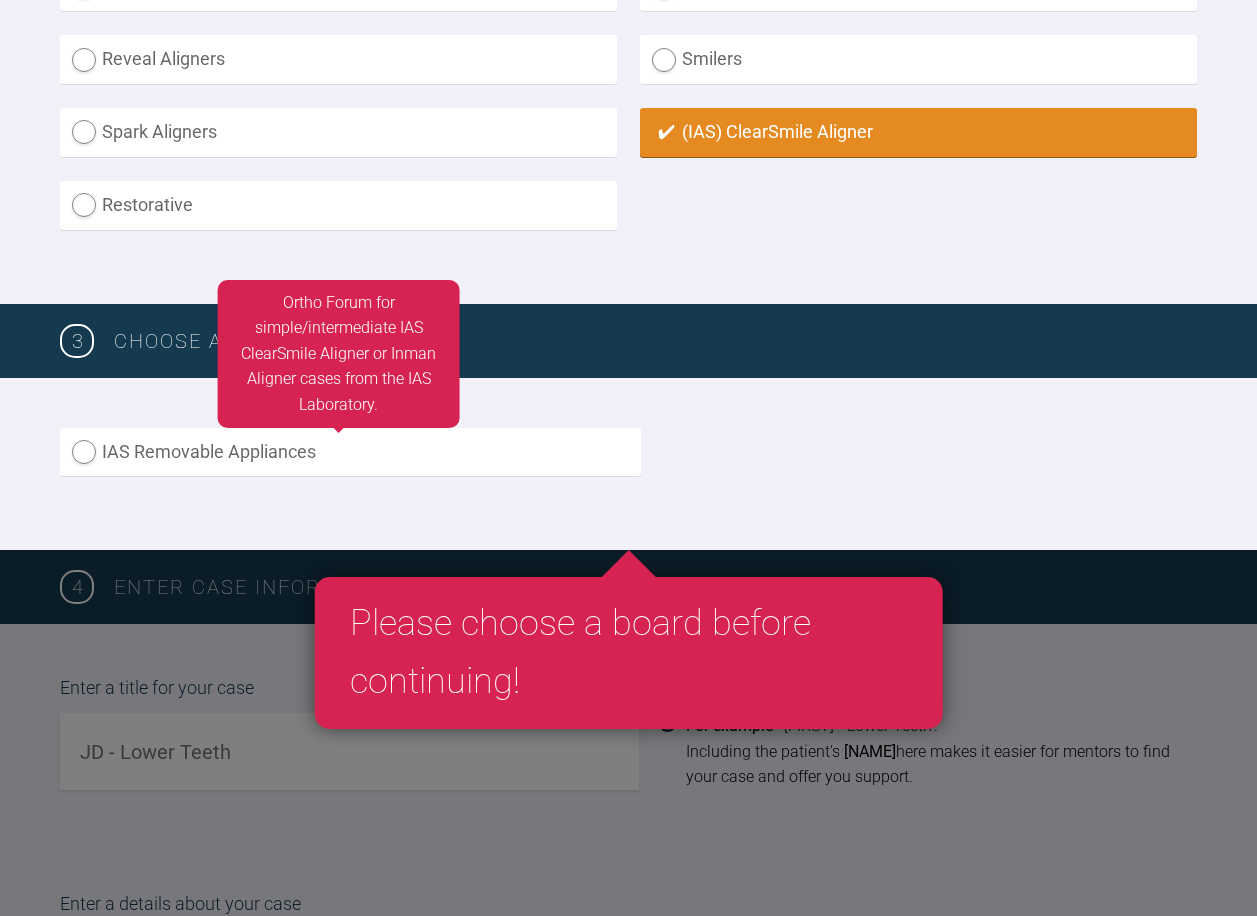 click on "IAS Removable Appliances" at bounding box center [350, 452] 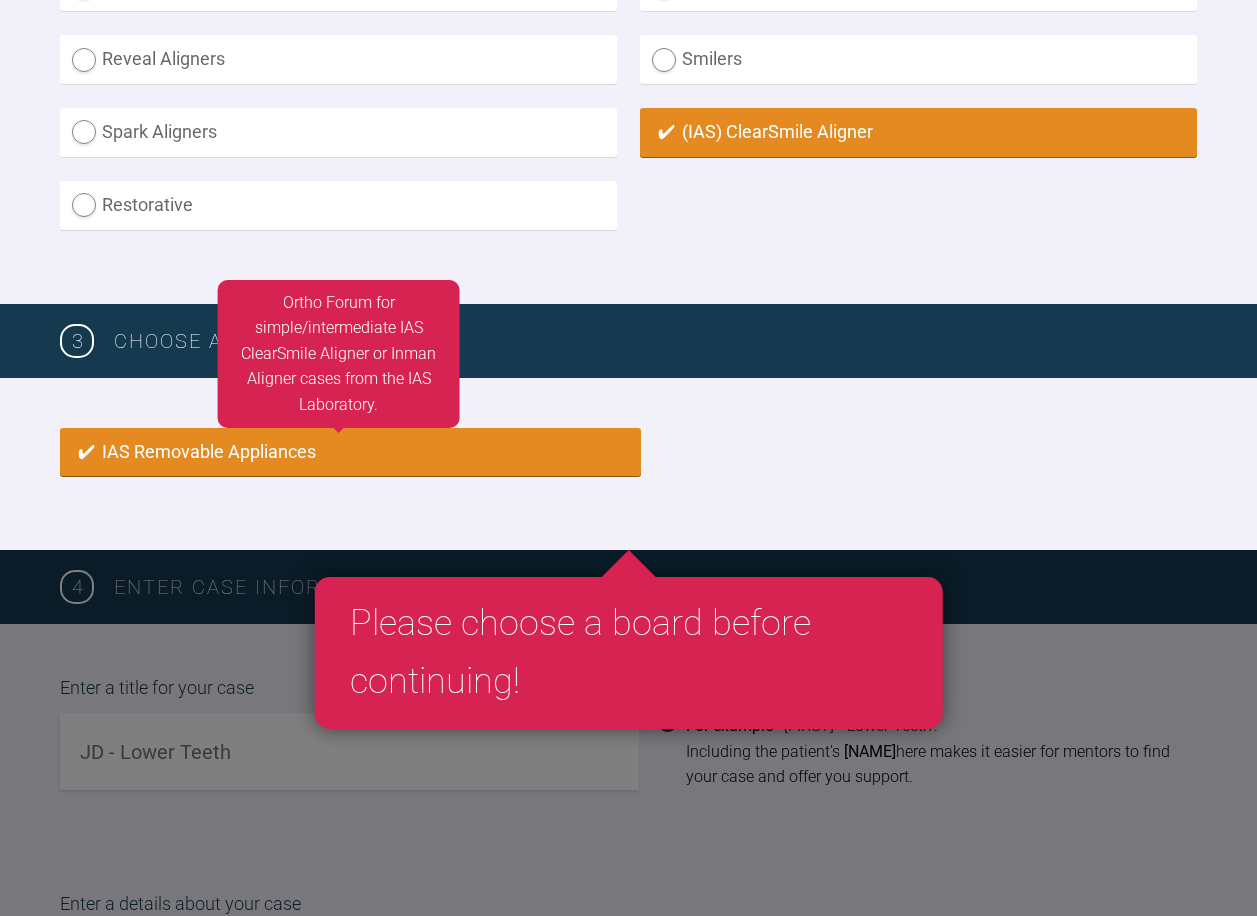 radio on "true" 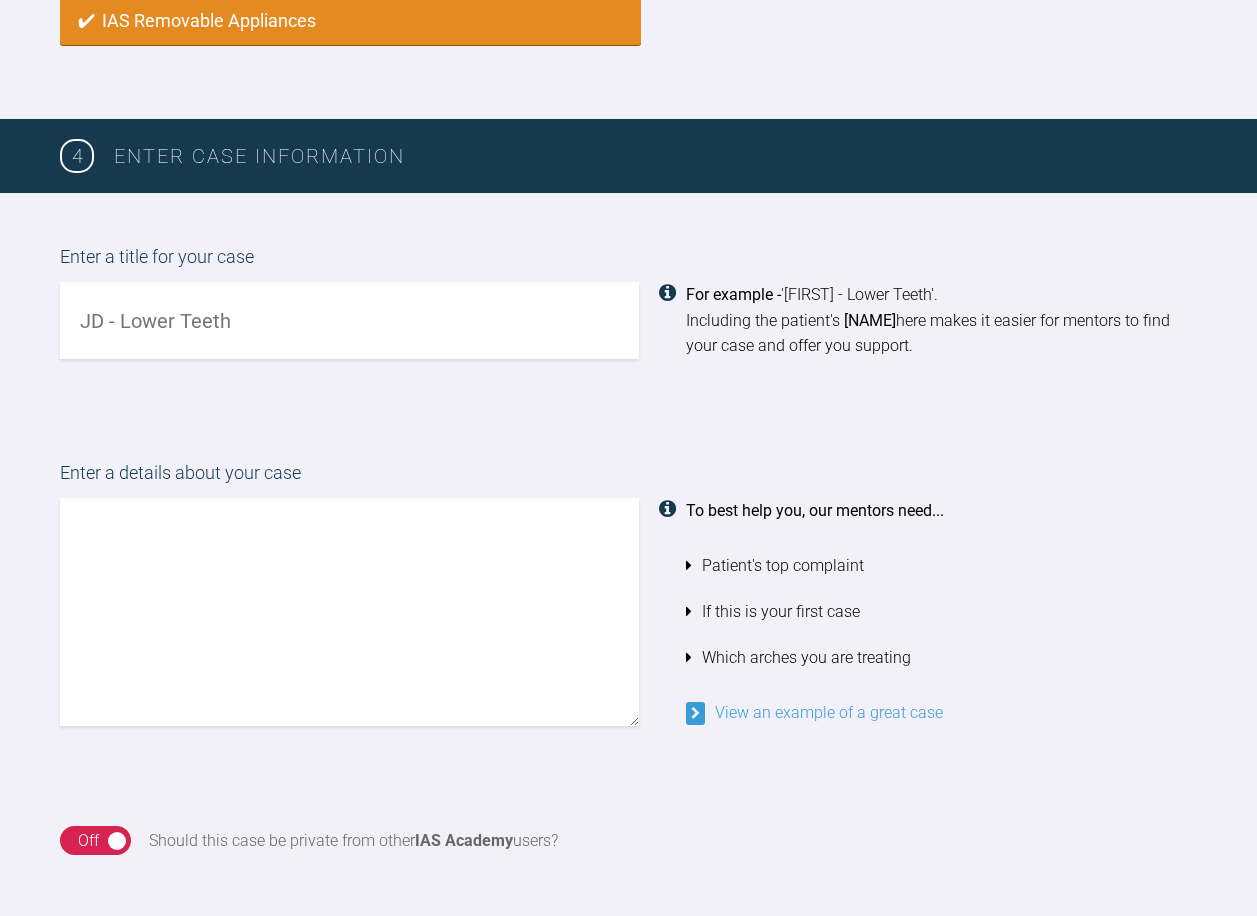 drag, startPoint x: 374, startPoint y: 343, endPoint x: 104, endPoint y: 329, distance: 270.36273 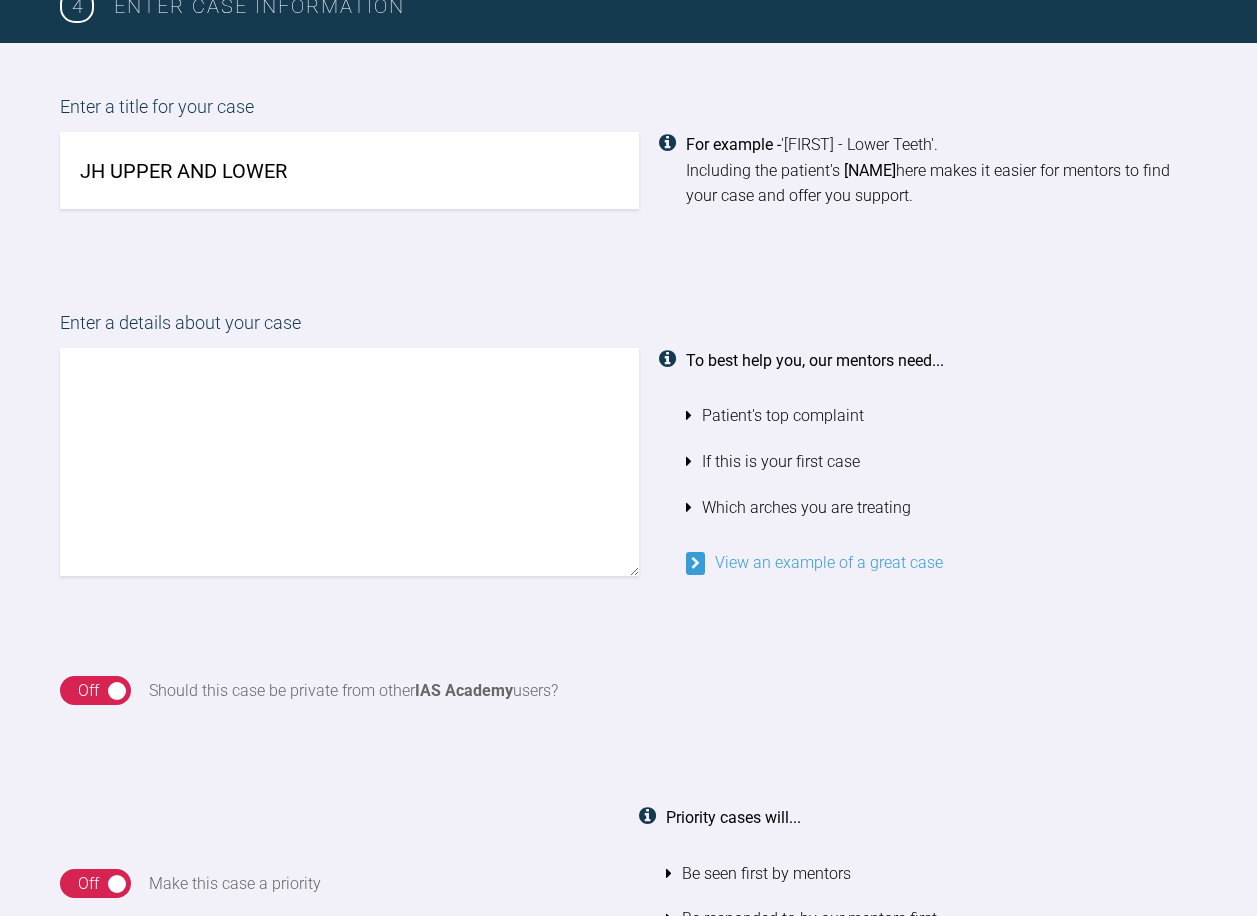 scroll, scrollTop: 1531, scrollLeft: 0, axis: vertical 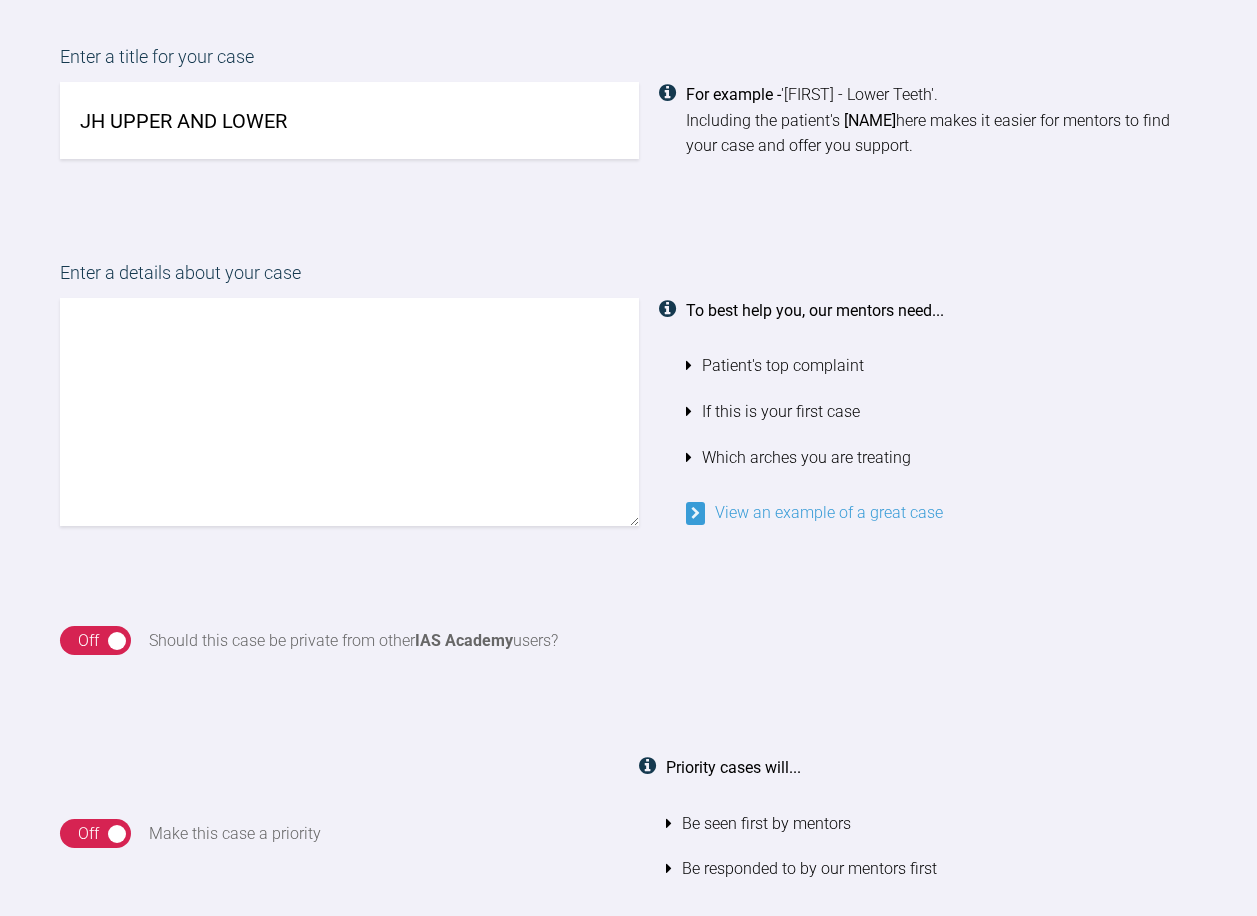 type on "JH UPPER AND LOWER" 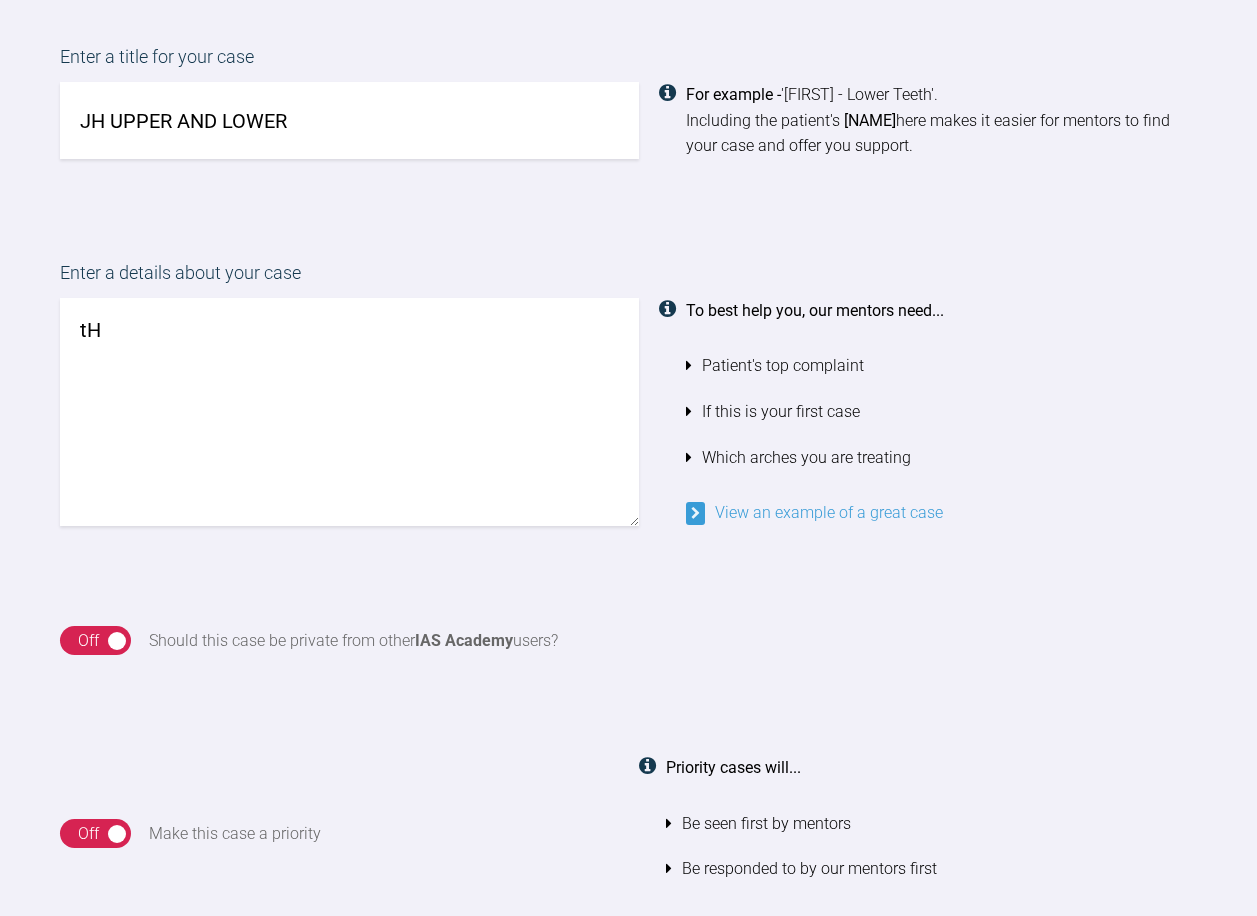 type on "t" 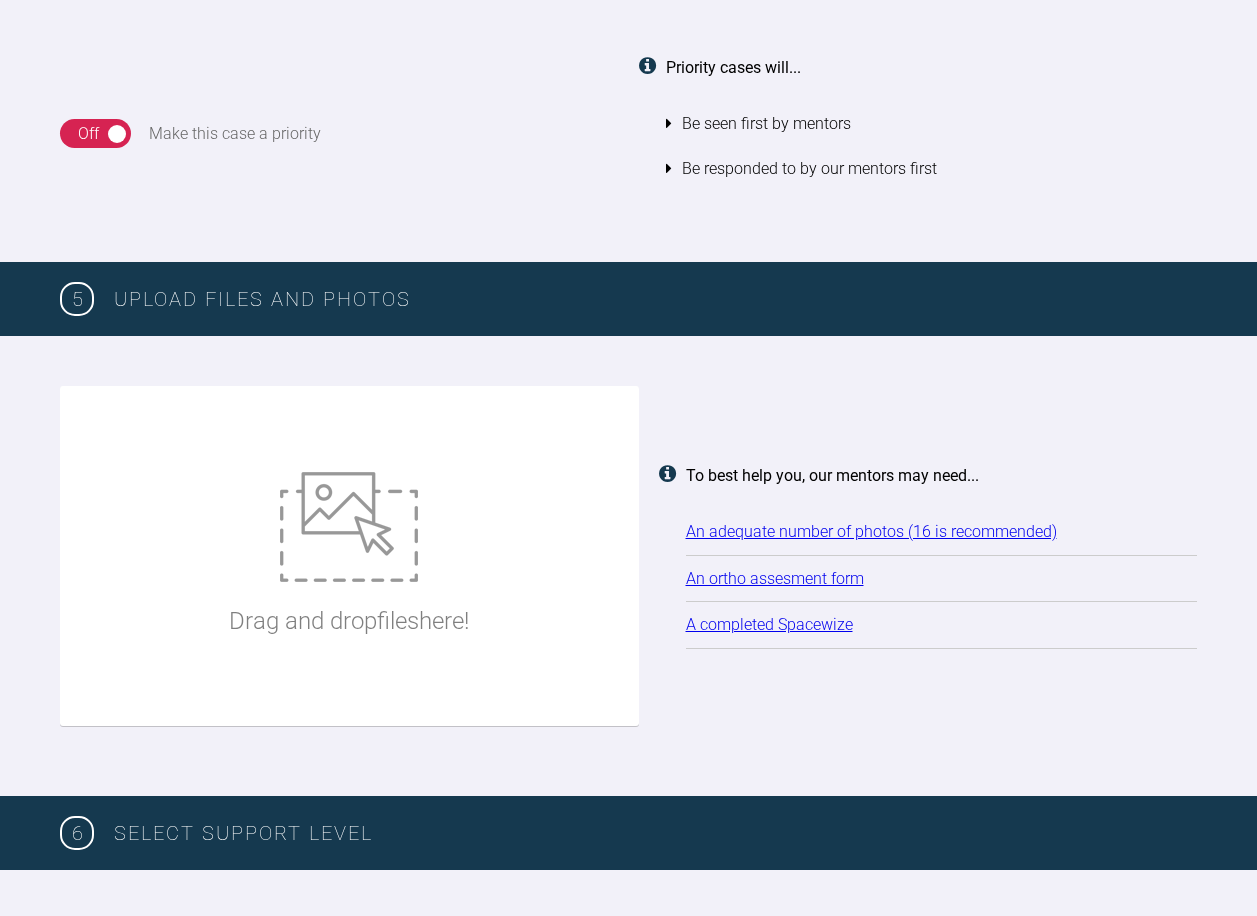 scroll, scrollTop: 1731, scrollLeft: 0, axis: vertical 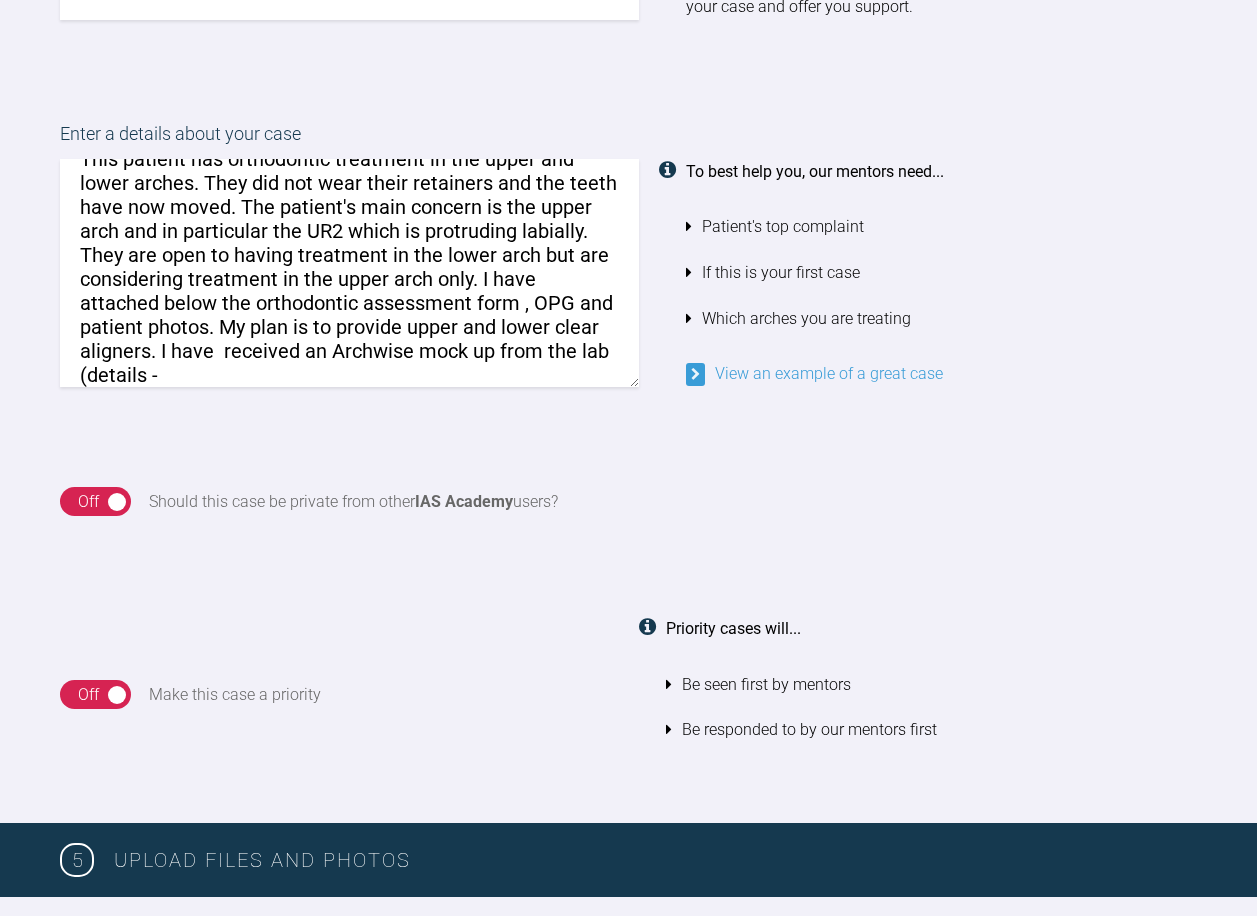 paste on "[FIRST] [LAST]
119191" 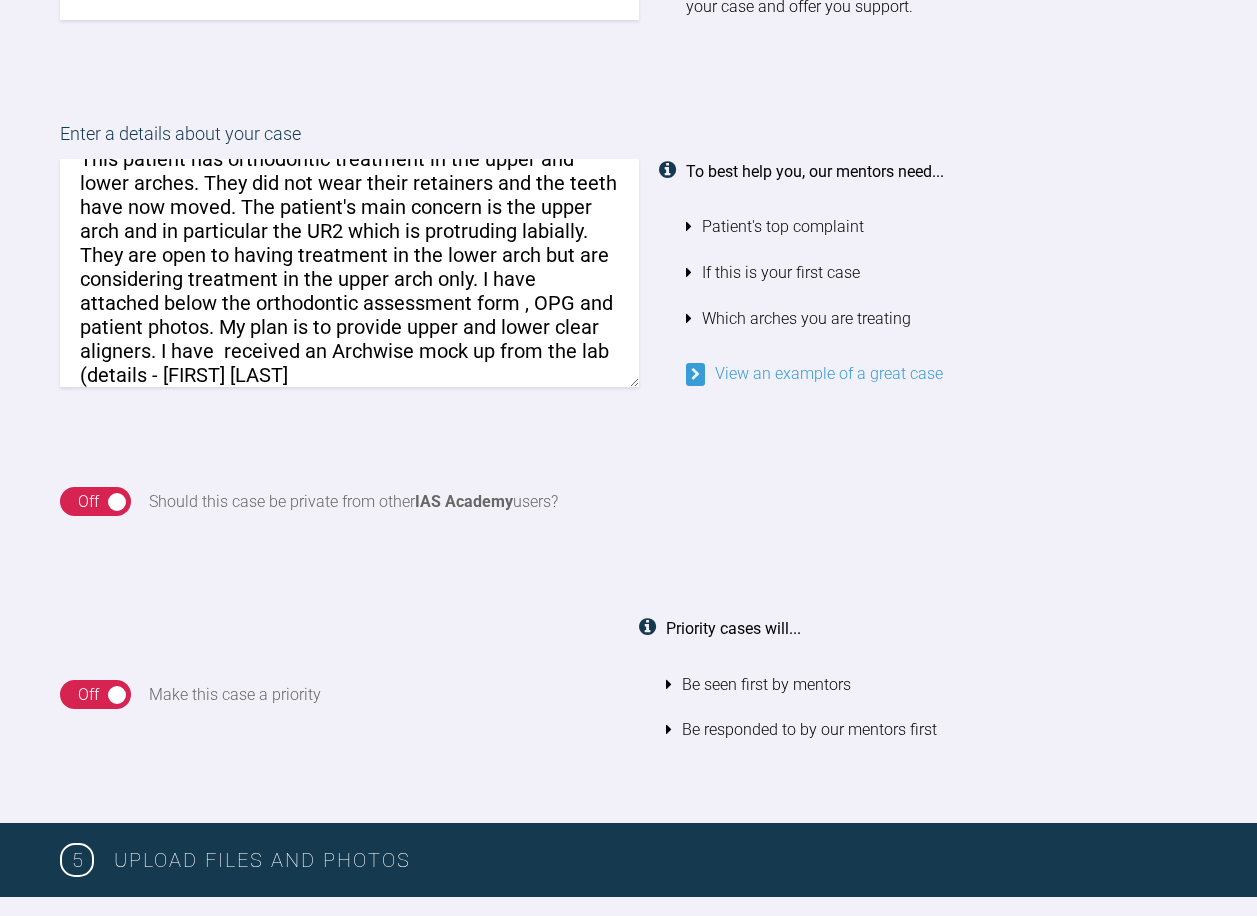 scroll, scrollTop: 56, scrollLeft: 0, axis: vertical 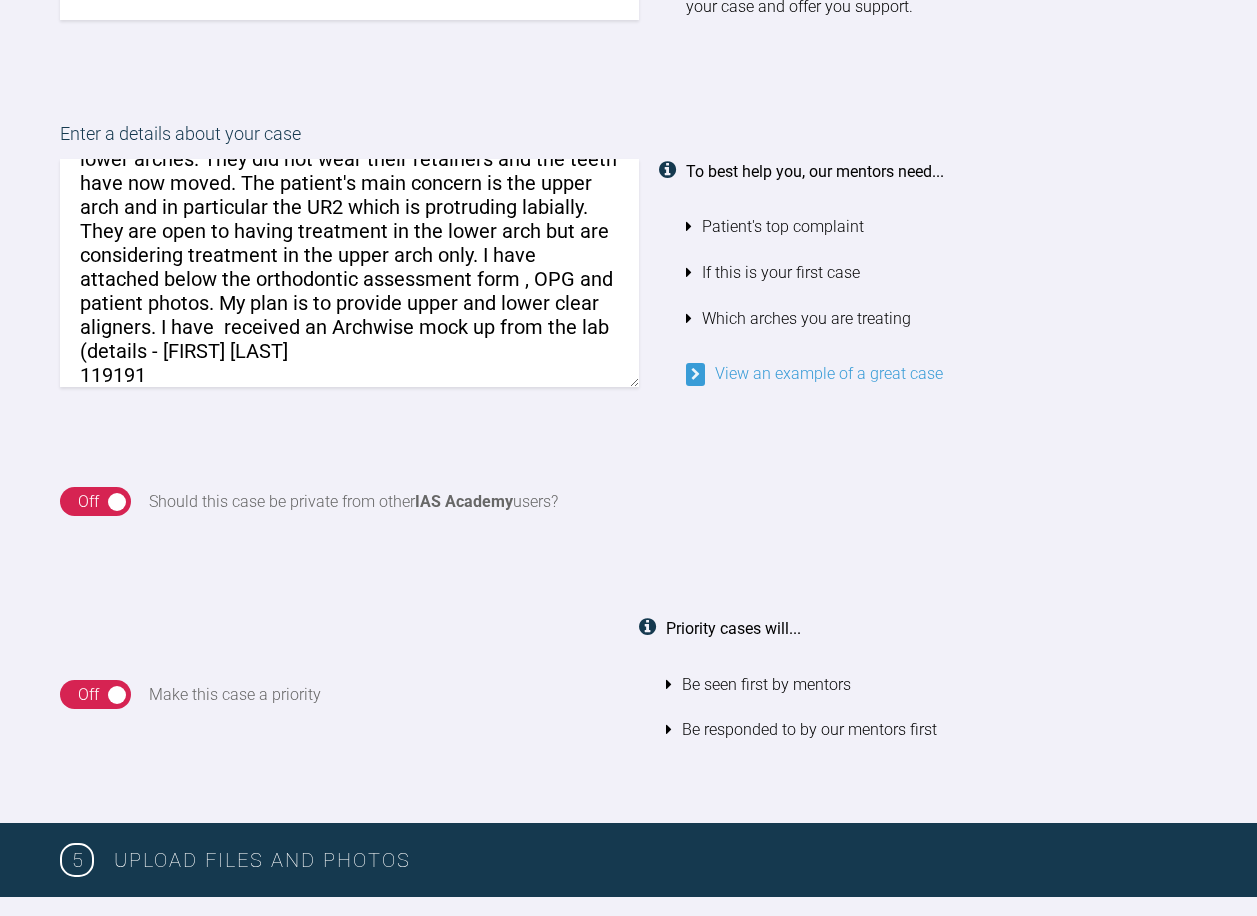 click on "This patient has orthodontic treatment in the upper and lower arches. They did not wear their retainers and the teeth have now moved. The patient's main concern is the upper arch and in particular the UR2 which is protruding labially. They are open to having treatment in the lower arch but are considering treatment in the upper arch only. I have attached below the orthodontic assessment form , OPG and patient photos. My plan is to provide upper and lower clear aligners. I have  received an Archwise mock up from the lab (details - [FIRST] [LAST]
119191" at bounding box center [349, 273] 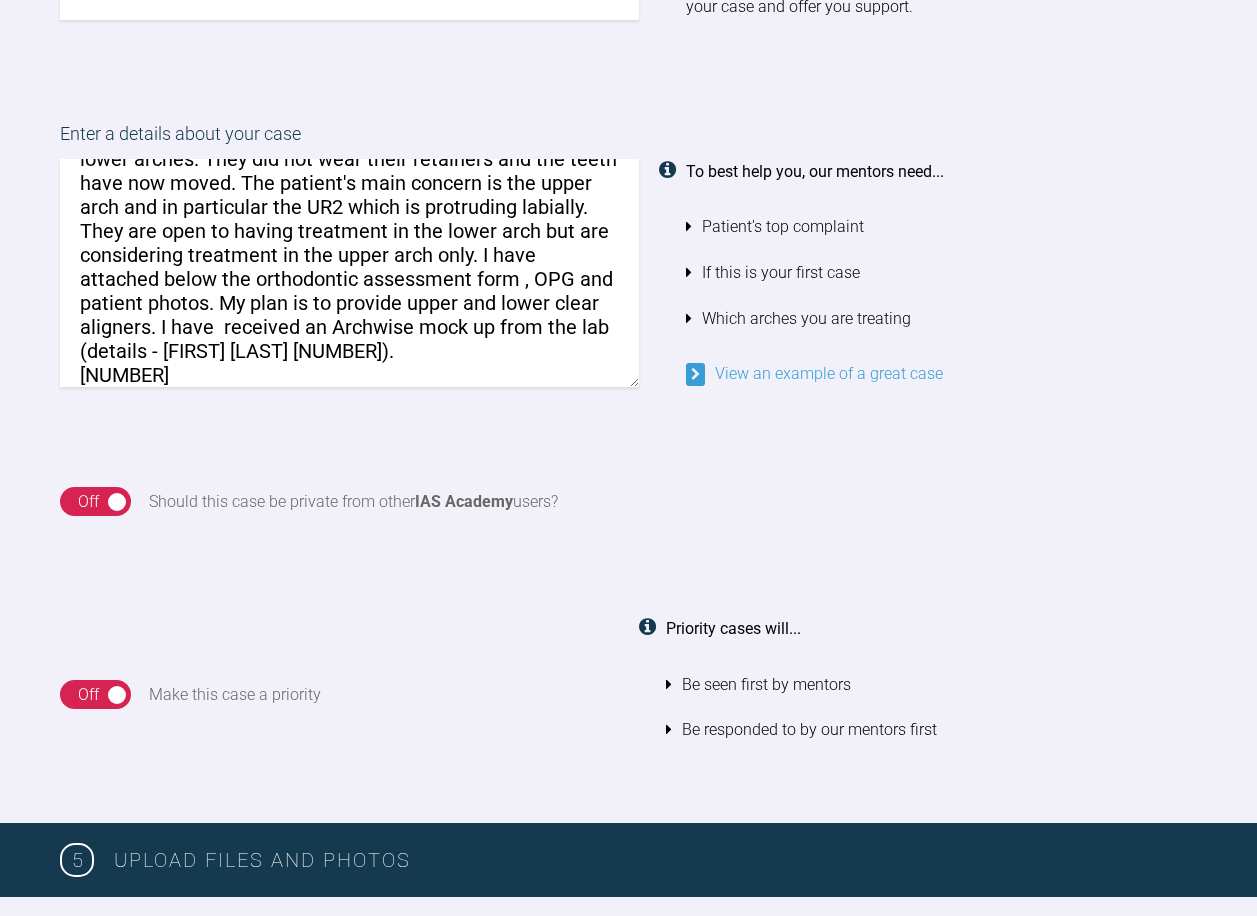 drag, startPoint x: 157, startPoint y: 367, endPoint x: 85, endPoint y: 366, distance: 72.00694 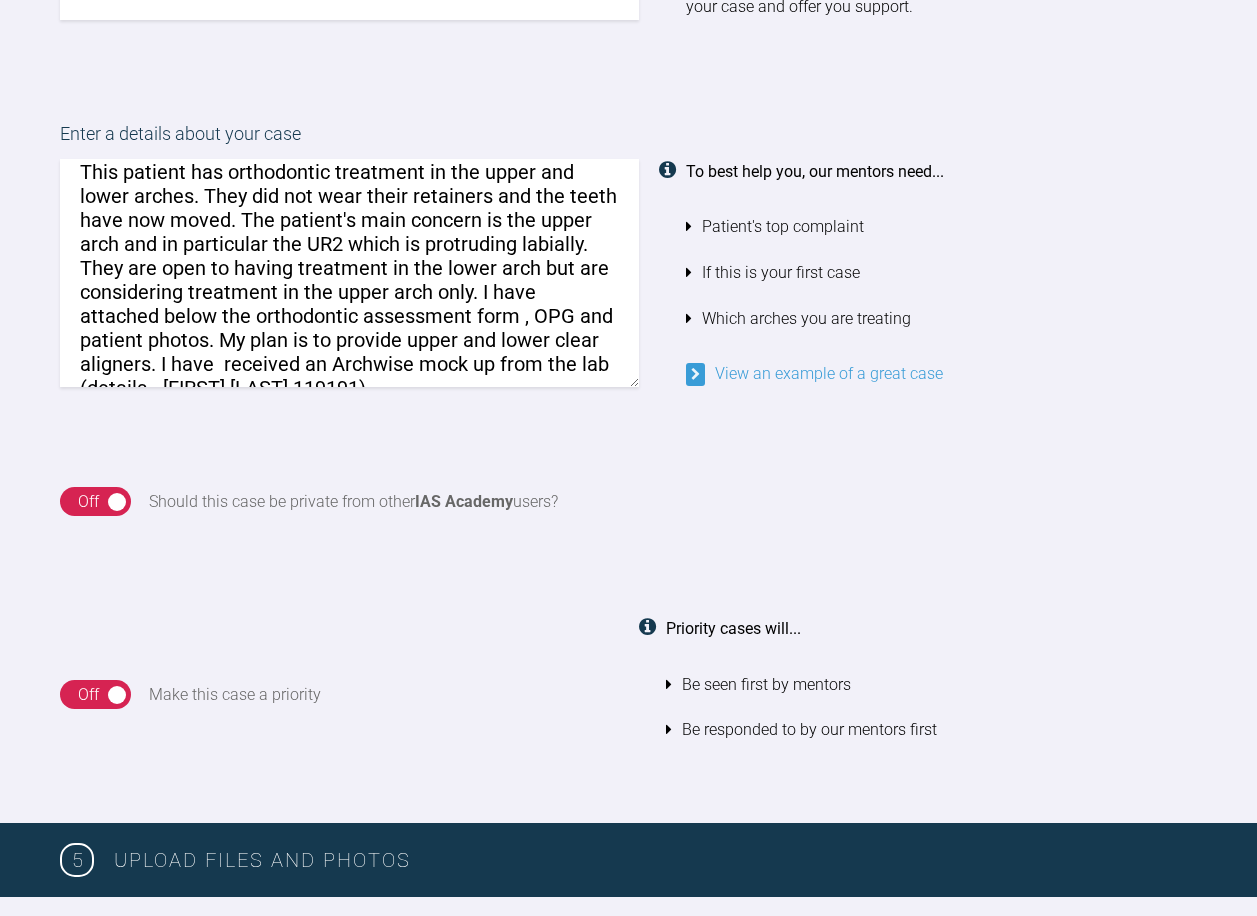 scroll, scrollTop: 0, scrollLeft: 0, axis: both 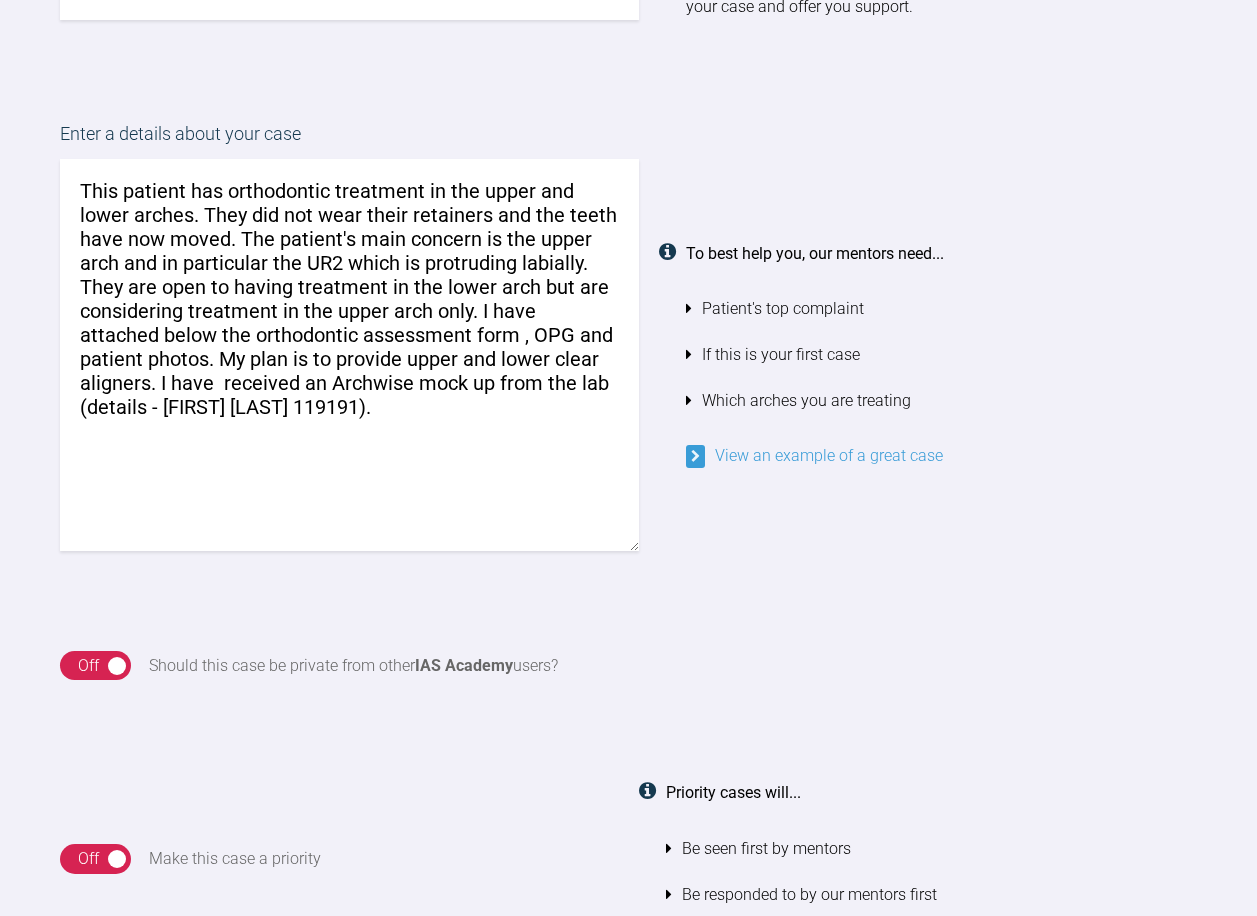 drag, startPoint x: 636, startPoint y: 382, endPoint x: 662, endPoint y: 548, distance: 168.0238 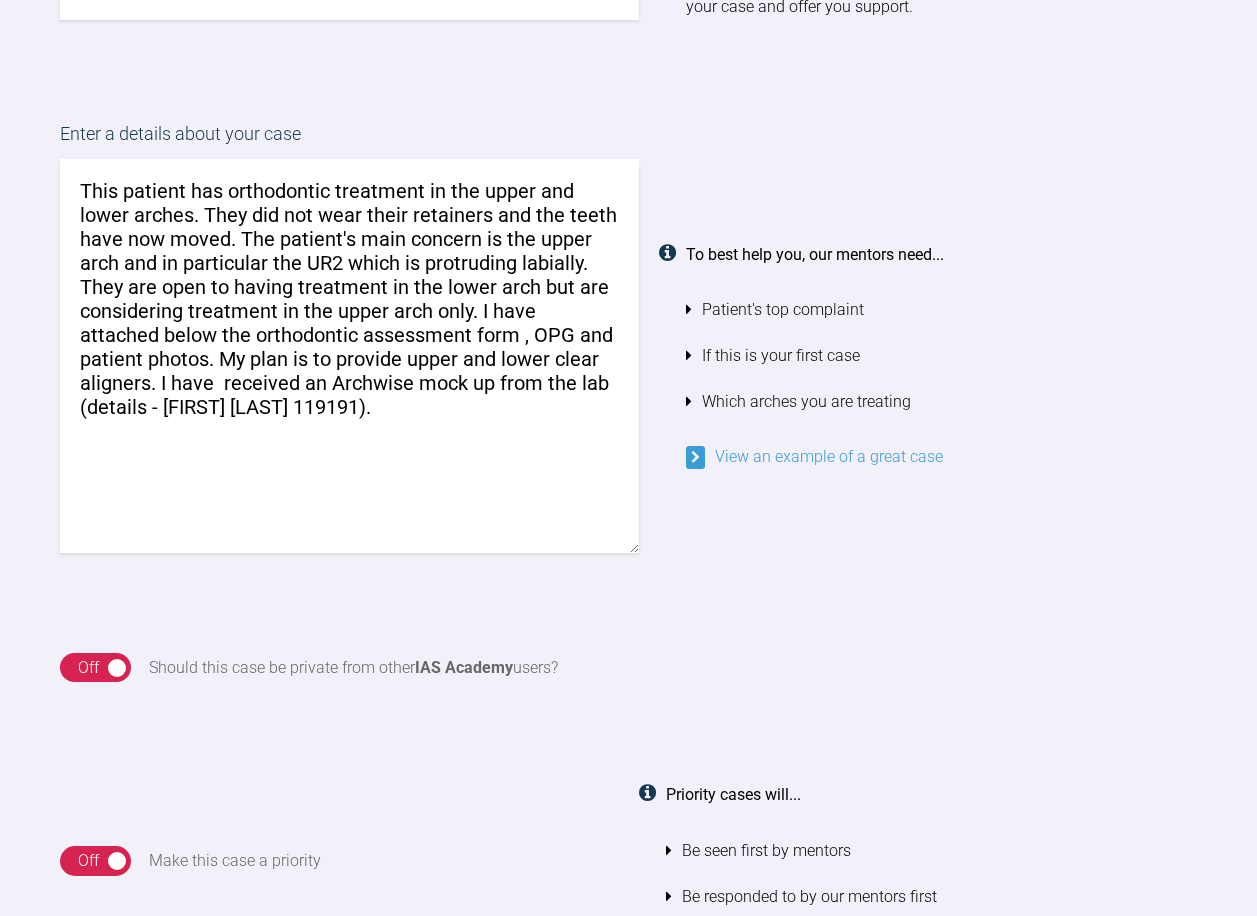 click on "This patient has orthodontic treatment in the upper and lower arches. They did not wear their retainers and the teeth have now moved. The patient's main concern is the upper arch and in particular the UR2 which is protruding labially. They are open to having treatment in the lower arch but are considering treatment in the upper arch only. I have attached below the orthodontic assessment form , OPG and patient photos. My plan is to provide upper and lower clear aligners. I have  received an Archwise mock up from the lab (details - [FIRST] [LAST] 119191)." at bounding box center [349, 356] 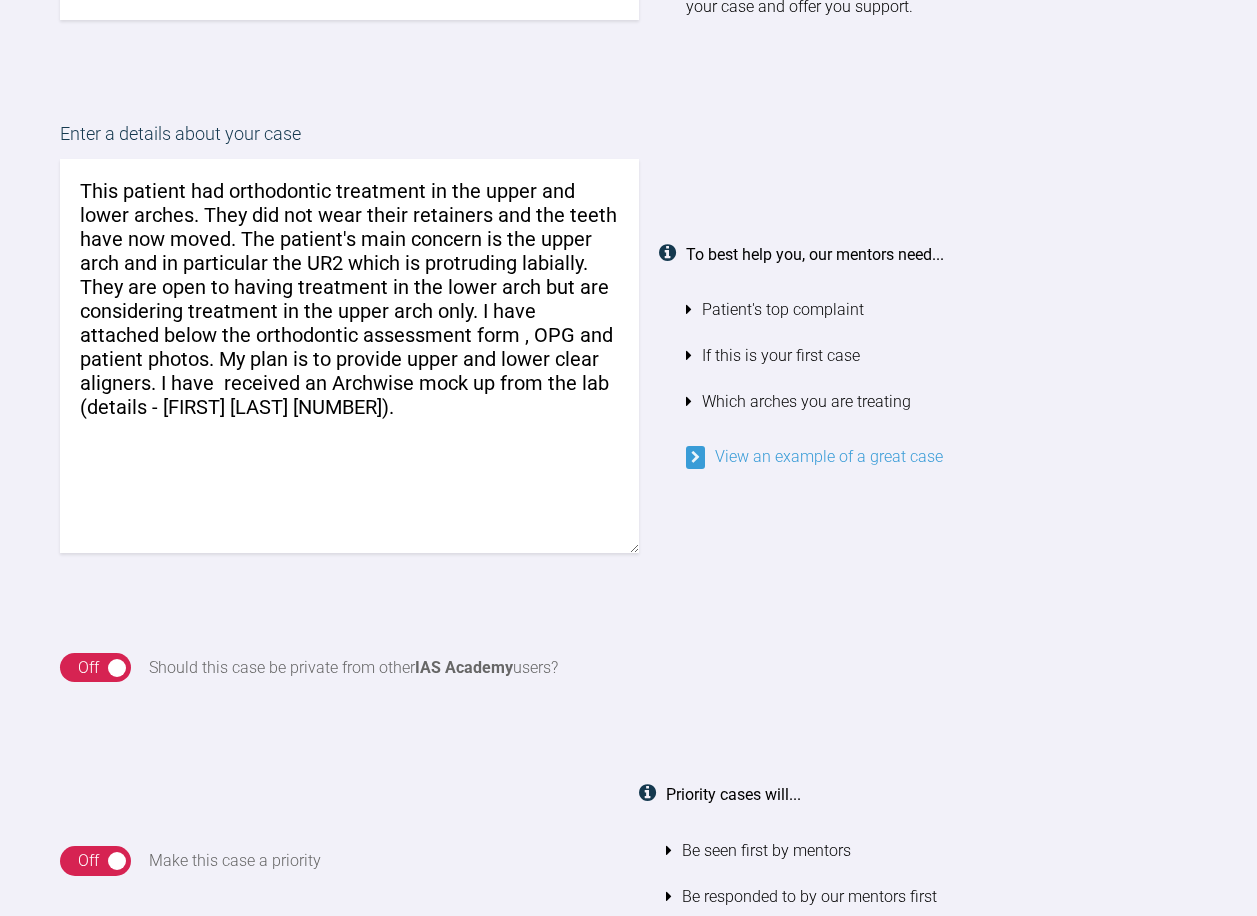 click on "This patient had orthodontic treatment in the upper and lower arches. They did not wear their retainers and the teeth have now moved. The patient's main concern is the upper arch and in particular the UR2 which is protruding labially. They are open to having treatment in the lower arch but are considering treatment in the upper arch only. I have attached below the orthodontic assessment form , OPG and patient photos. My plan is to provide upper and lower clear aligners. I have  received an Archwise mock up from the lab (details - [FIRST] [LAST] [NUMBER])." at bounding box center (349, 356) 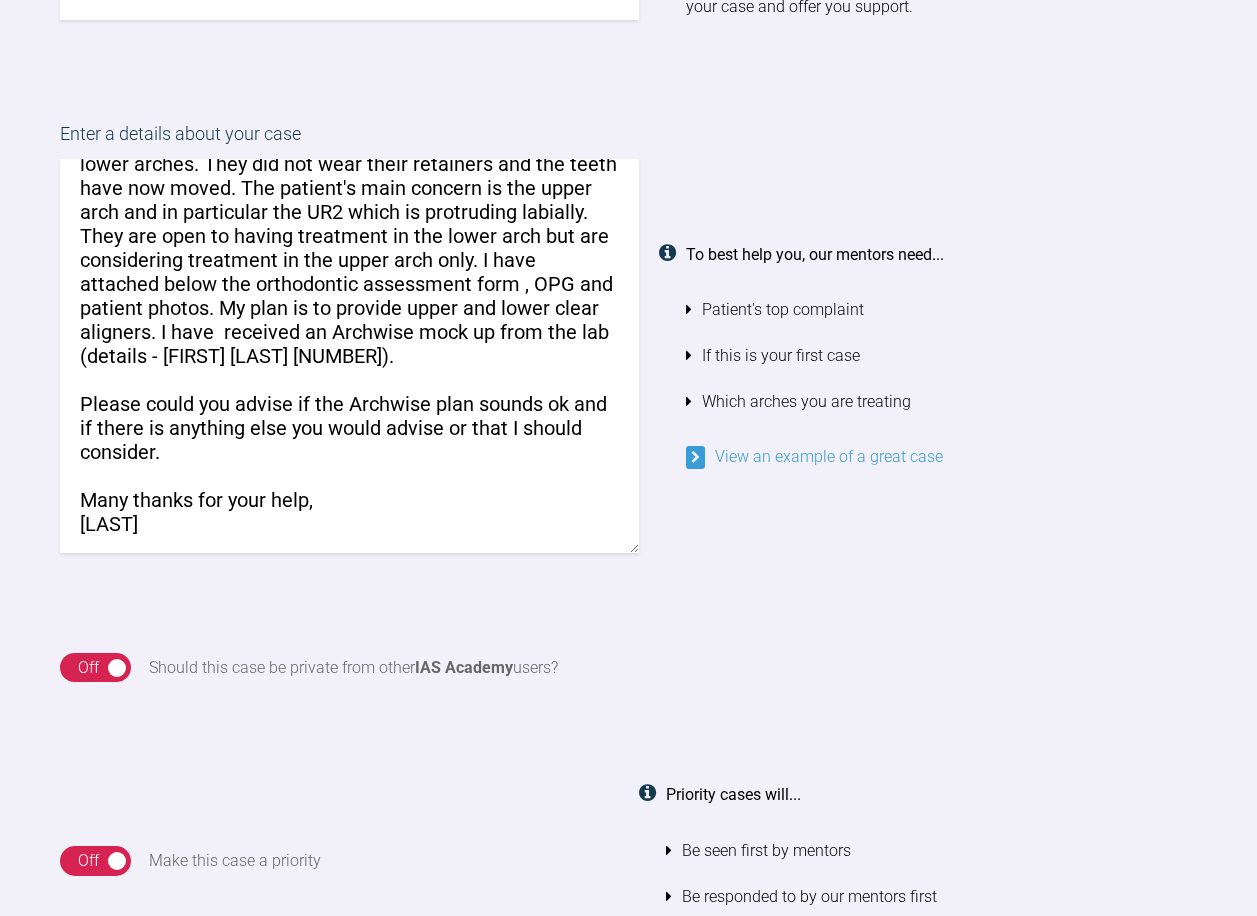 scroll, scrollTop: 78, scrollLeft: 0, axis: vertical 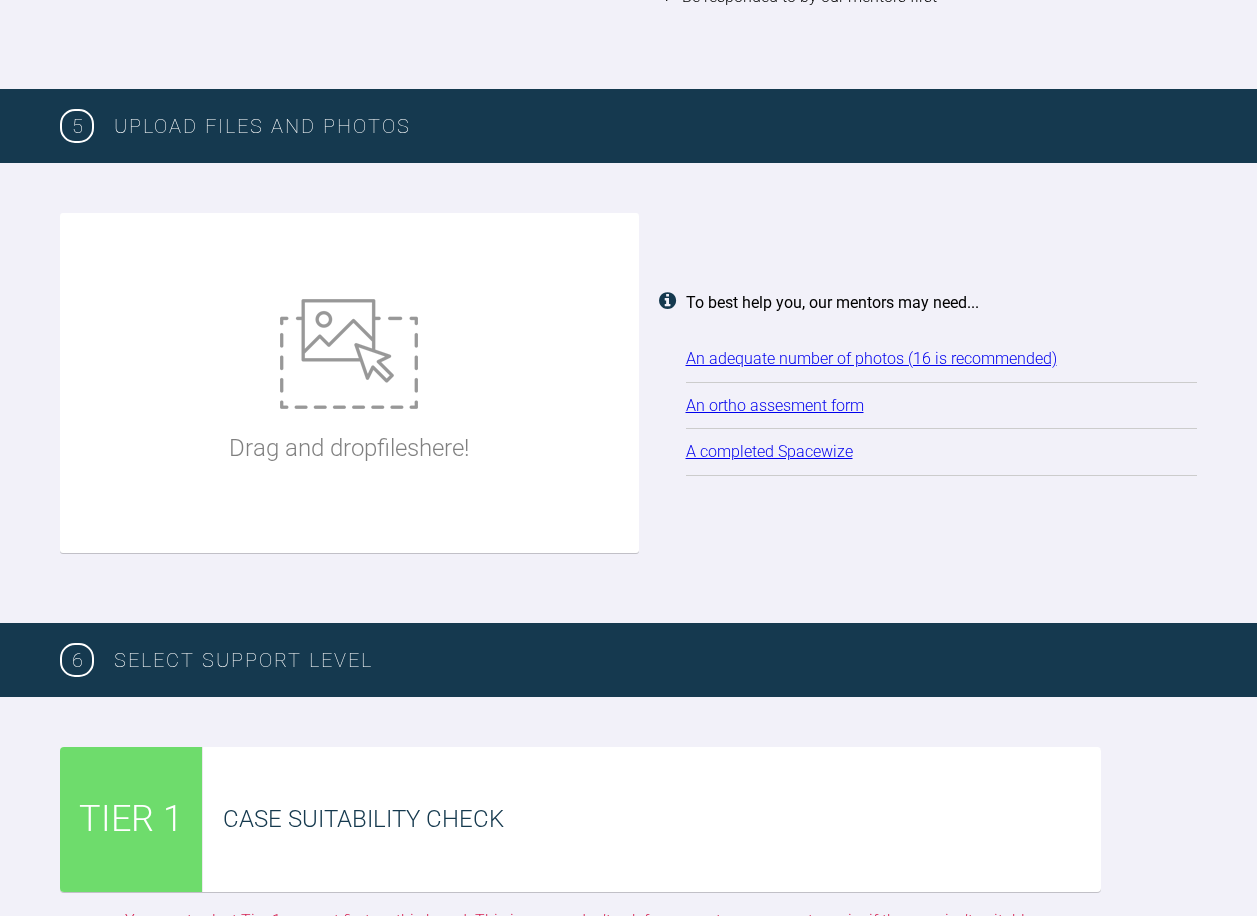 type on "This patient had orthodontic treatment in the upper and lower arches. They did not wear their retainers and the teeth have now moved. The patient's main concern is the upper arch and in particular the UR2 which is protruding labially. They are open to having treatment in the lower arch but are considering treatment in the upper arch only. I have attached below the orthodontic assessment form , OPG and patient photos. My plan is to provide upper and lower clear aligners. I have  received an Archwise mock up from the lab (details - [FIRST] [LAST] [NUMBER]).
Please could you advise if the Archwise plan sounds ok and if there is anything else you would advise or that I should consider.
Many thanks for your help,
[LAST]" 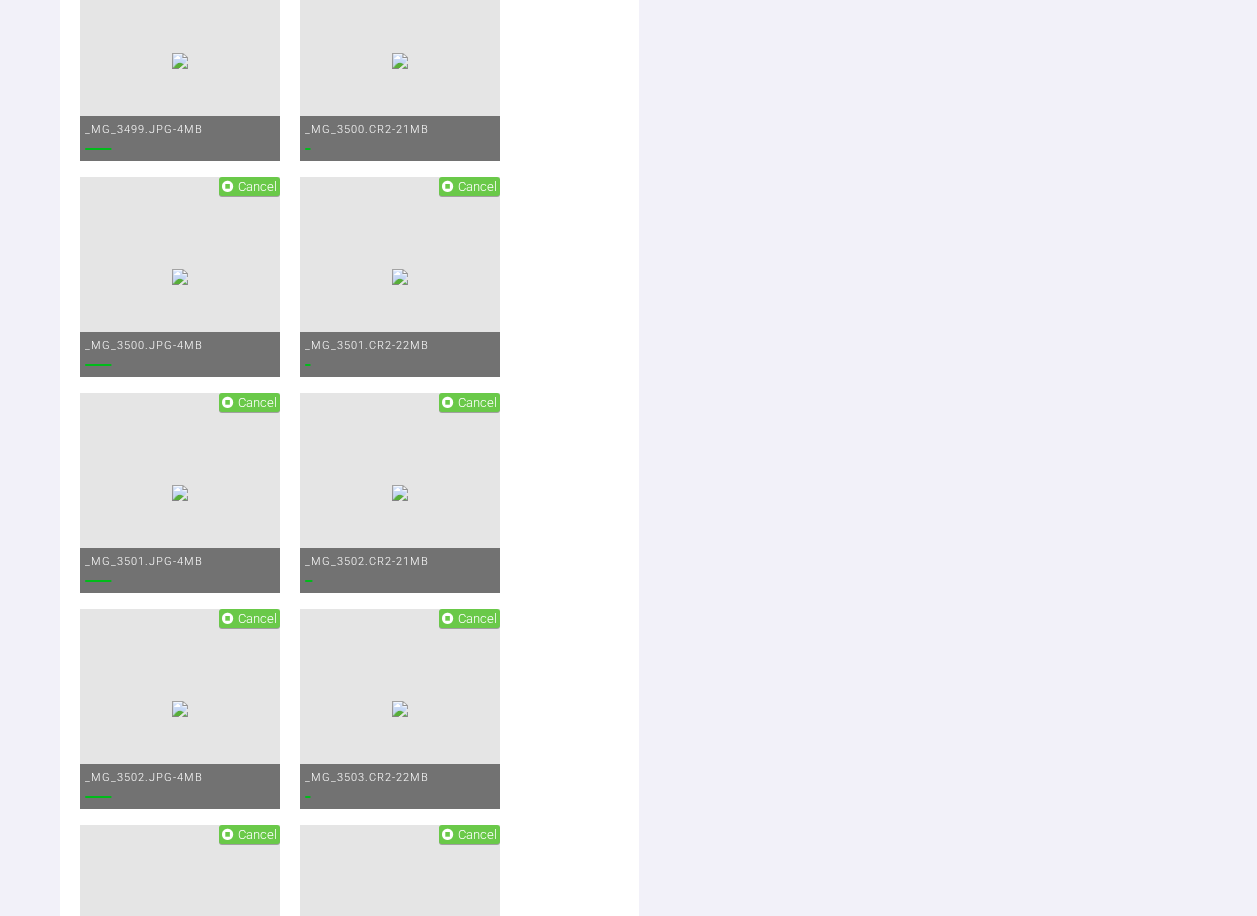 scroll, scrollTop: 3070, scrollLeft: 0, axis: vertical 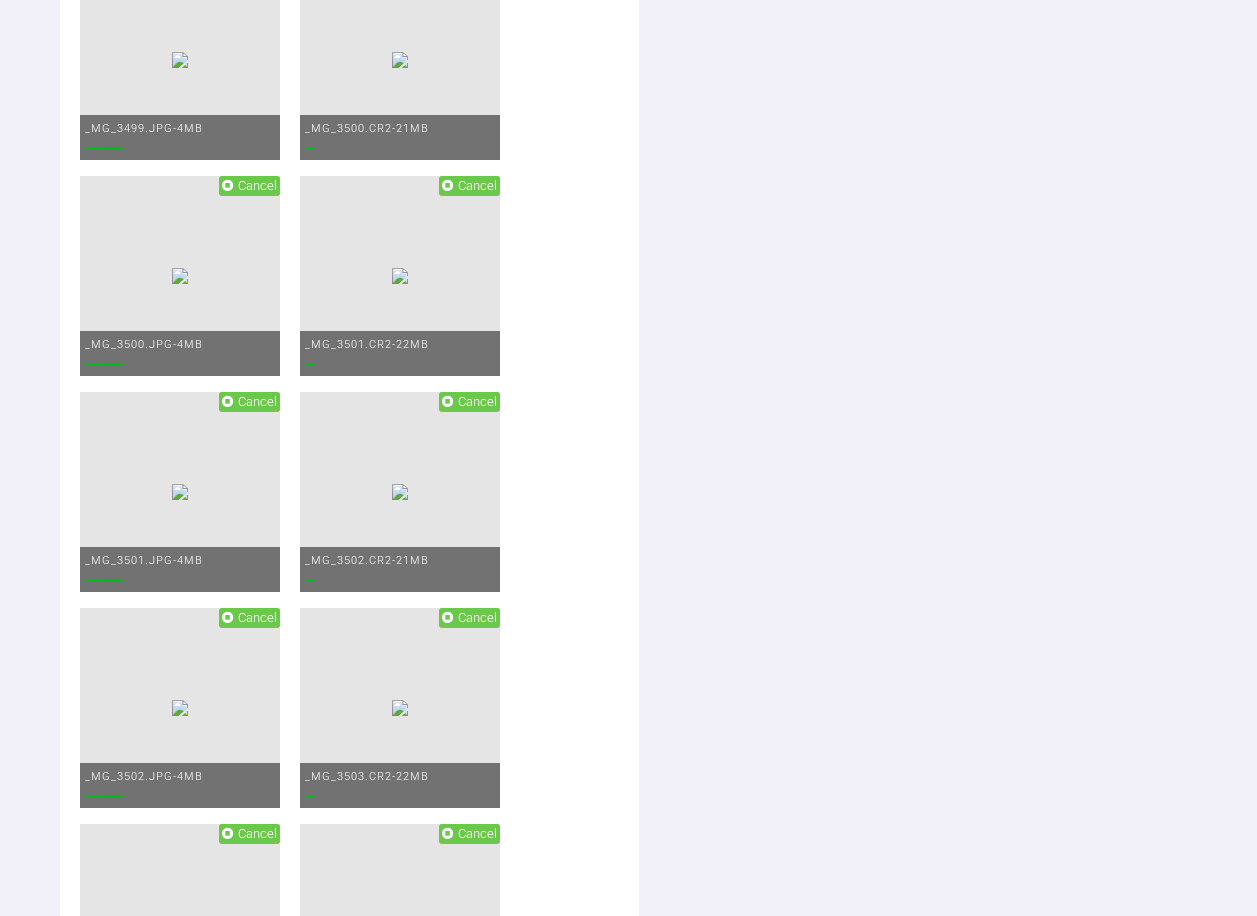 click on "Cancel" at bounding box center (477, -31) 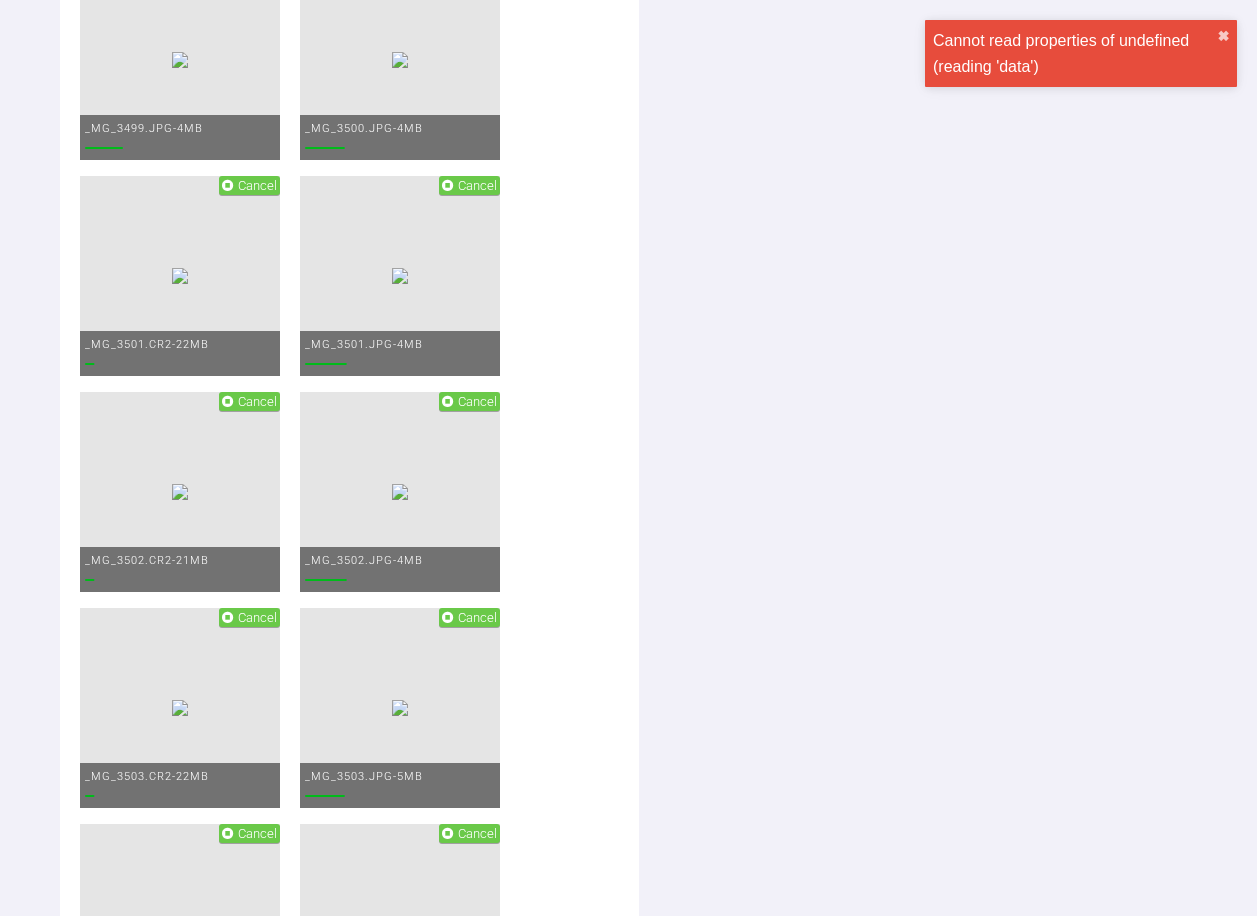 click at bounding box center [227, 185] 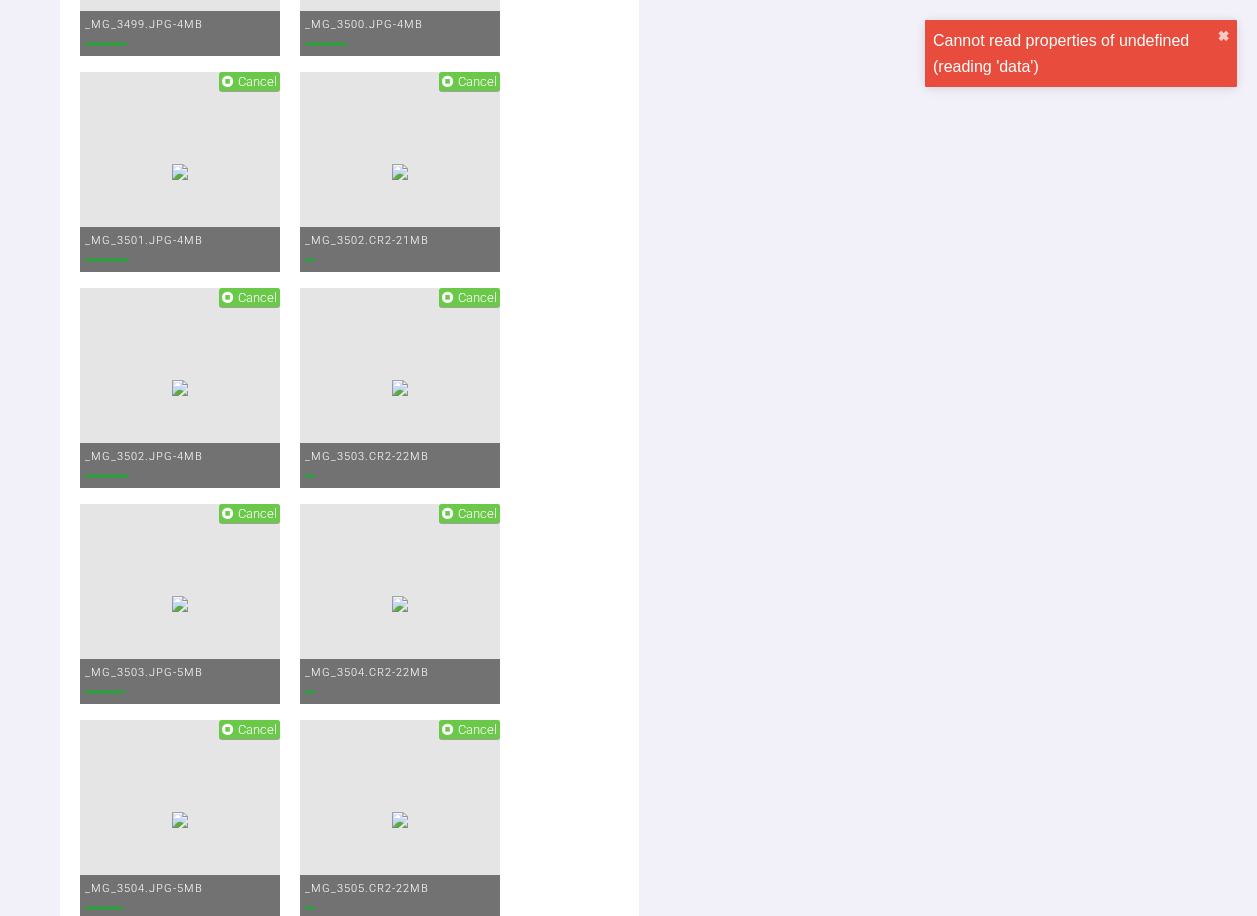 scroll, scrollTop: 3270, scrollLeft: 0, axis: vertical 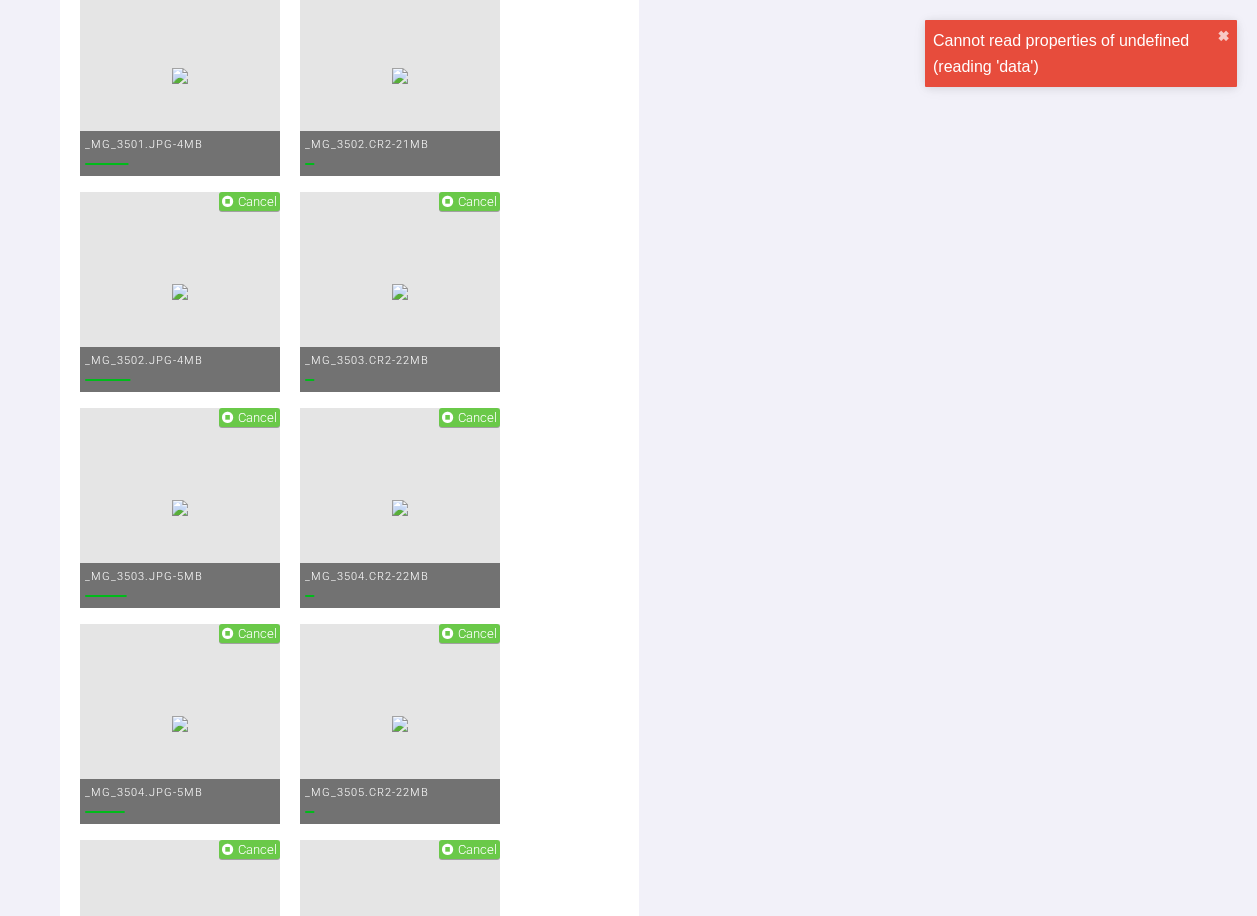 click on "Cancel" at bounding box center (477, -15) 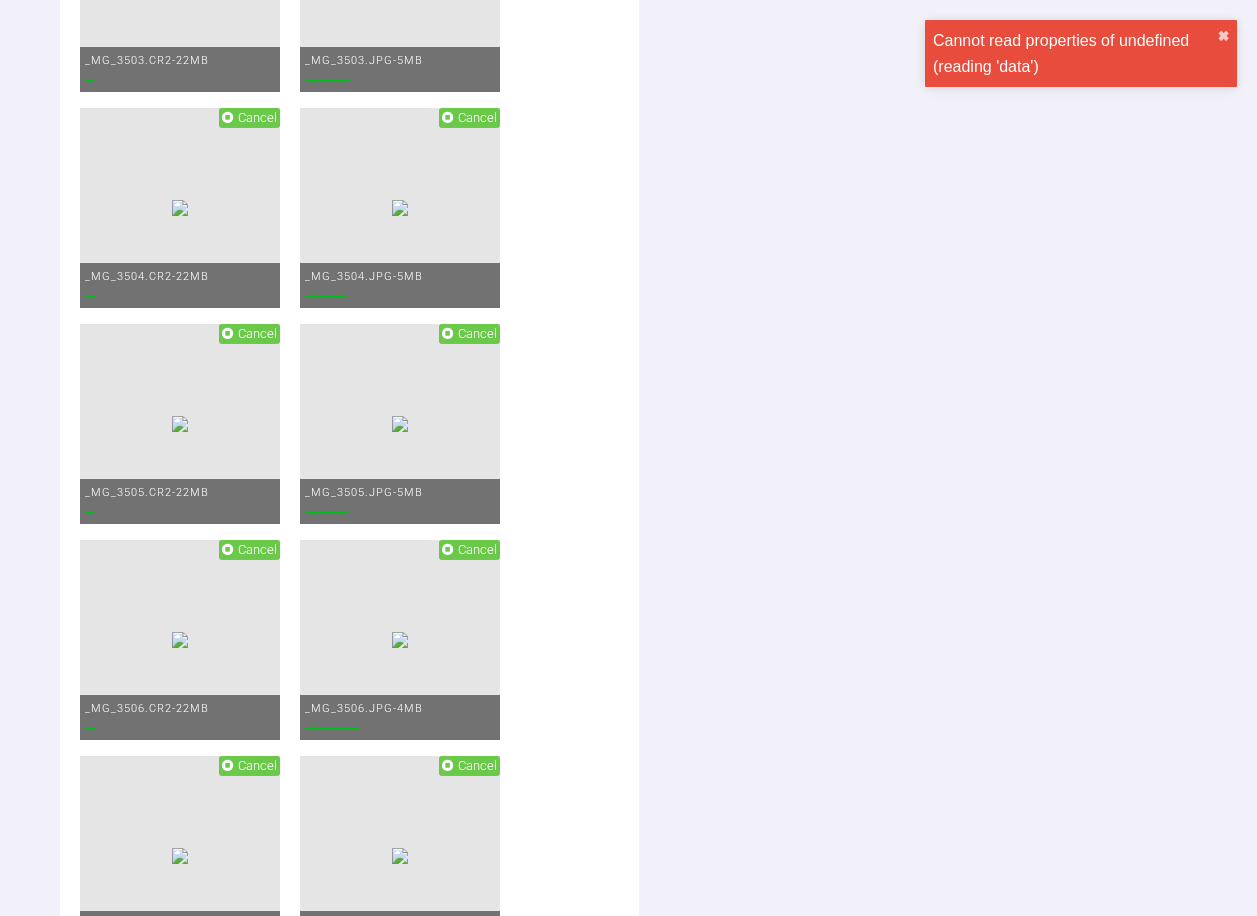 click on "Cancel" at bounding box center (249, -99) 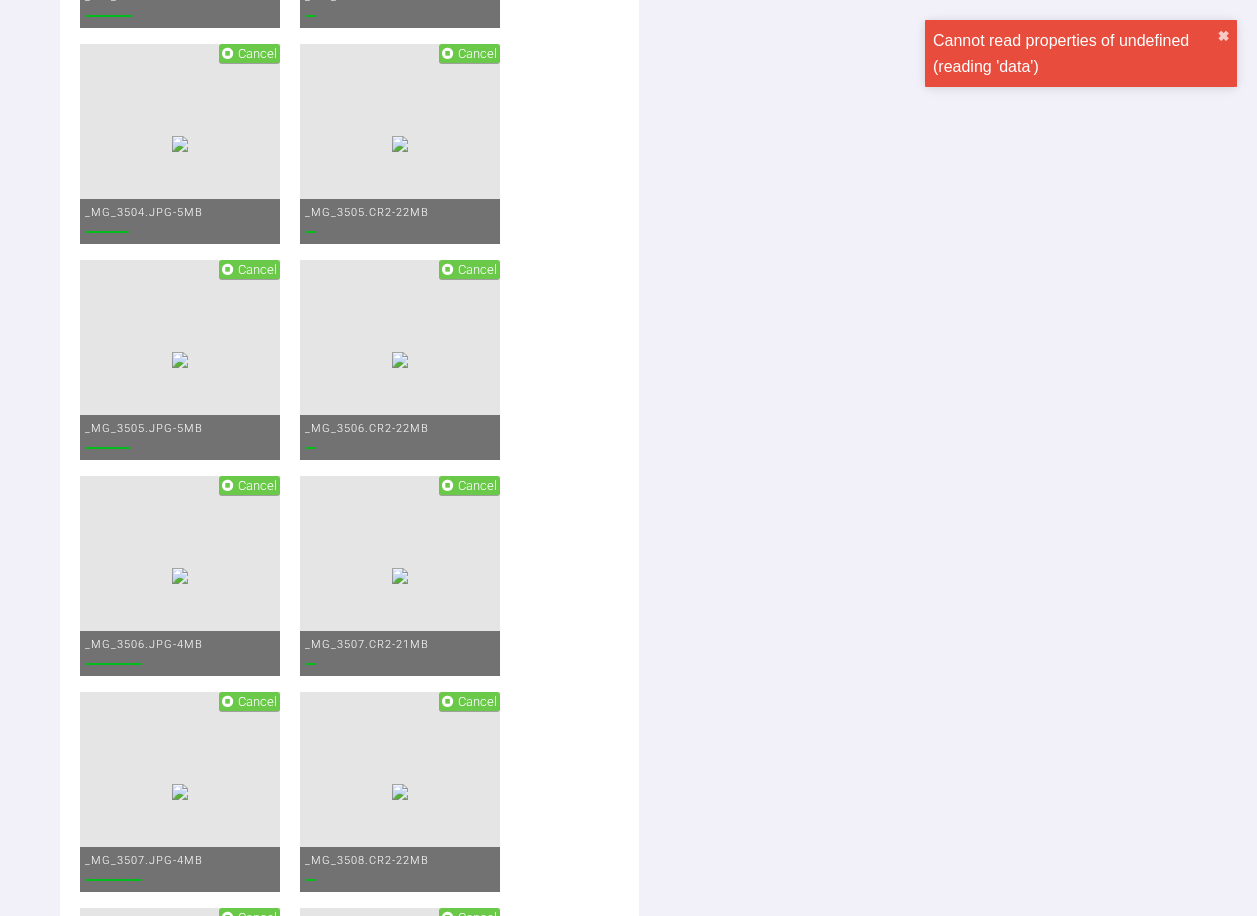 scroll, scrollTop: 3670, scrollLeft: 0, axis: vertical 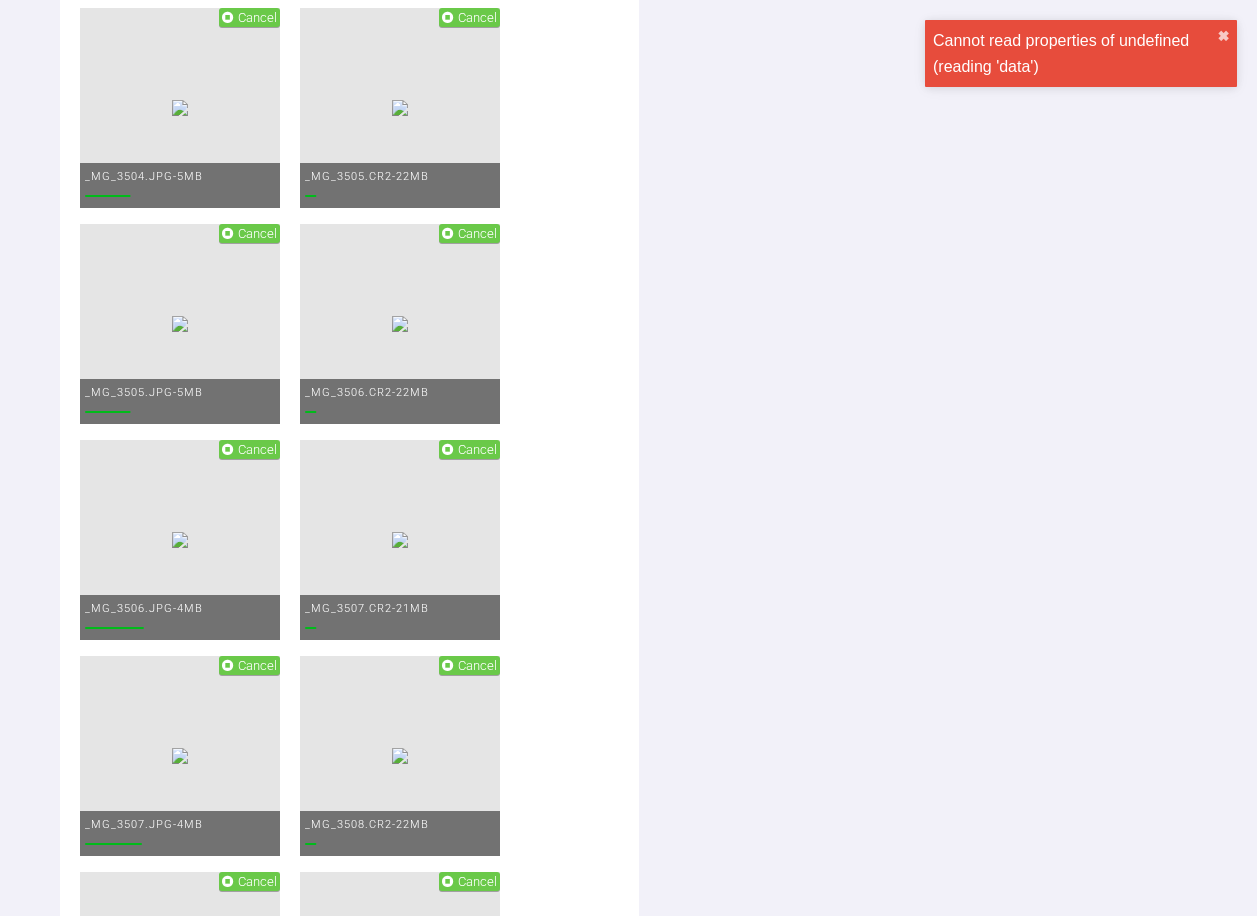 click on "Cancel" at bounding box center [477, -199] 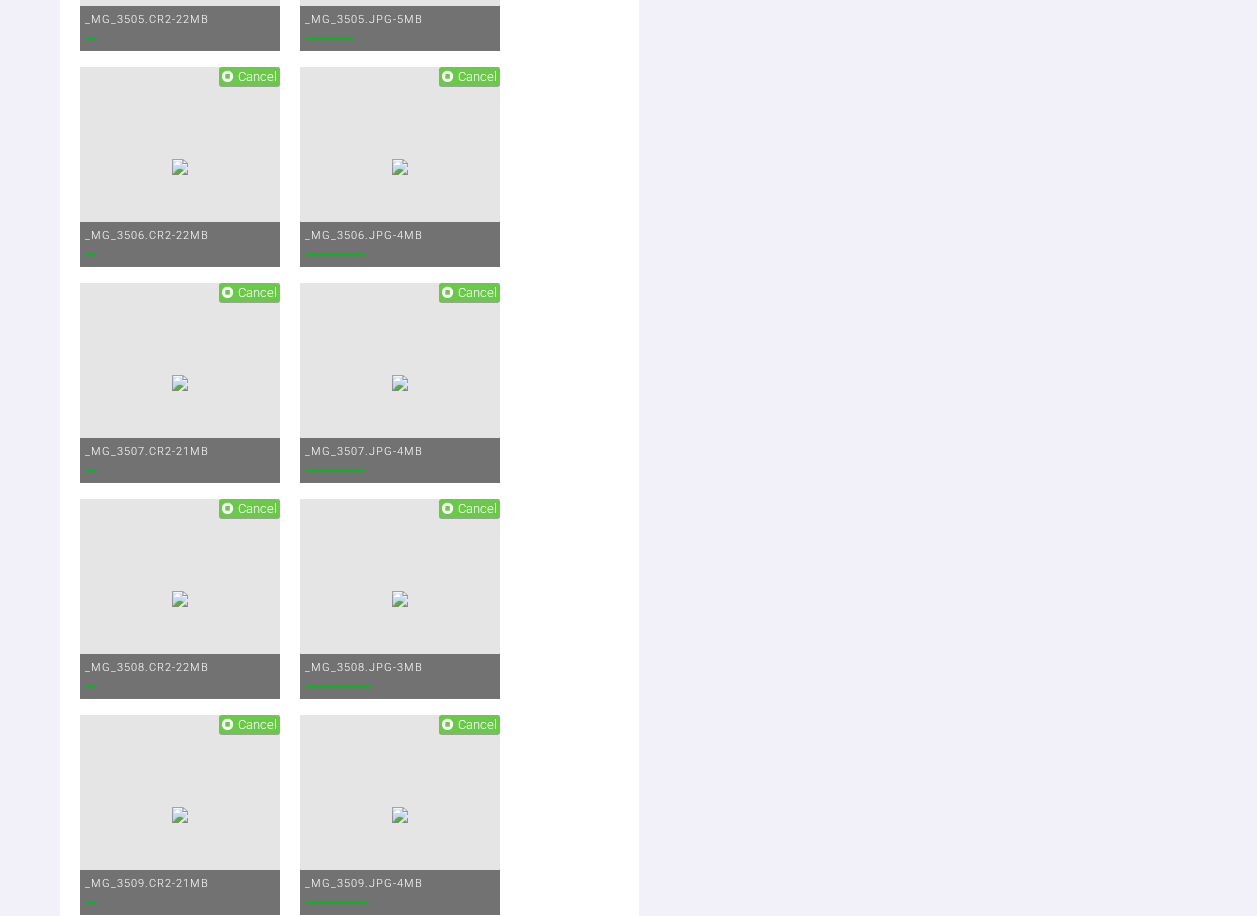 scroll, scrollTop: 3970, scrollLeft: 0, axis: vertical 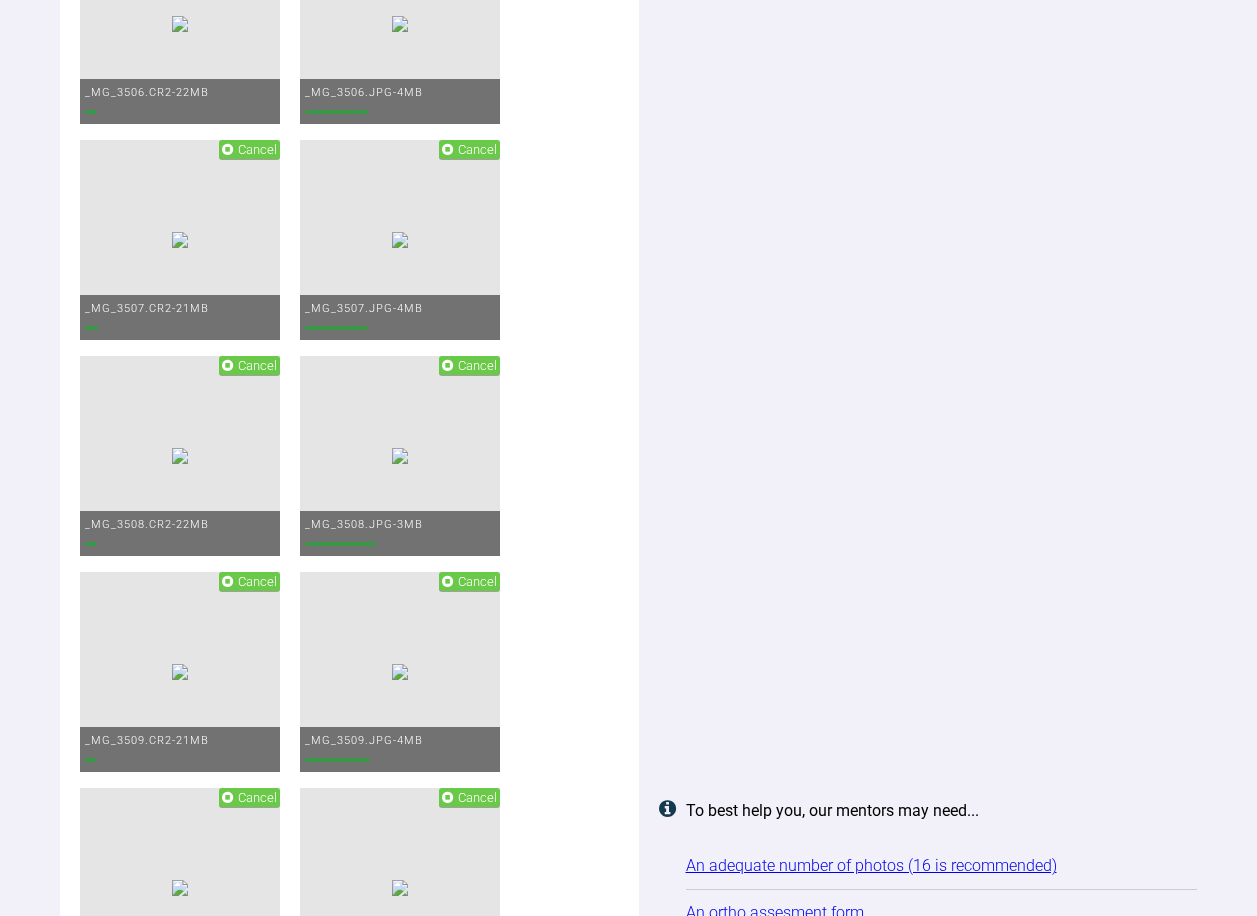 click on "Cancel" at bounding box center [257, -283] 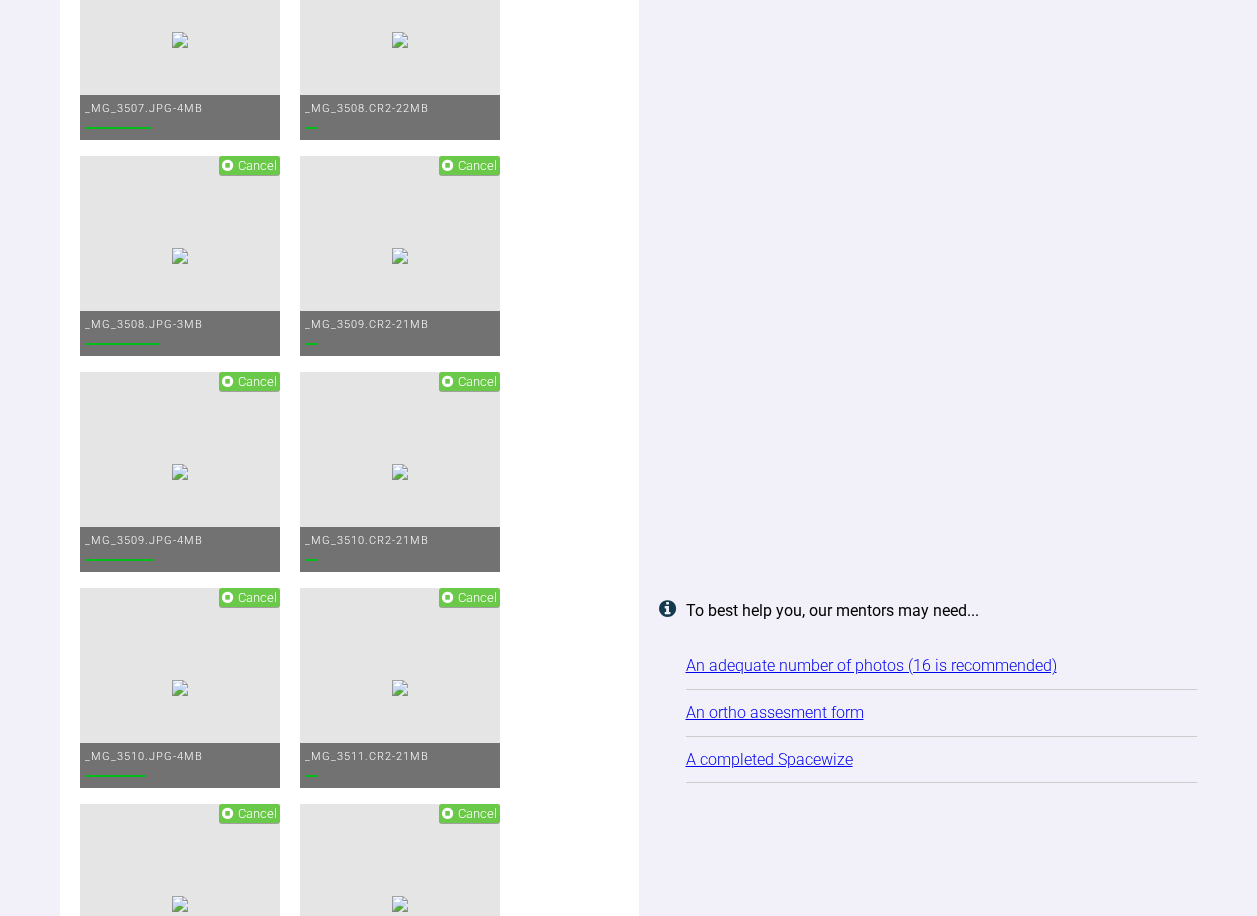 click on "Cancel" at bounding box center (469, -483) 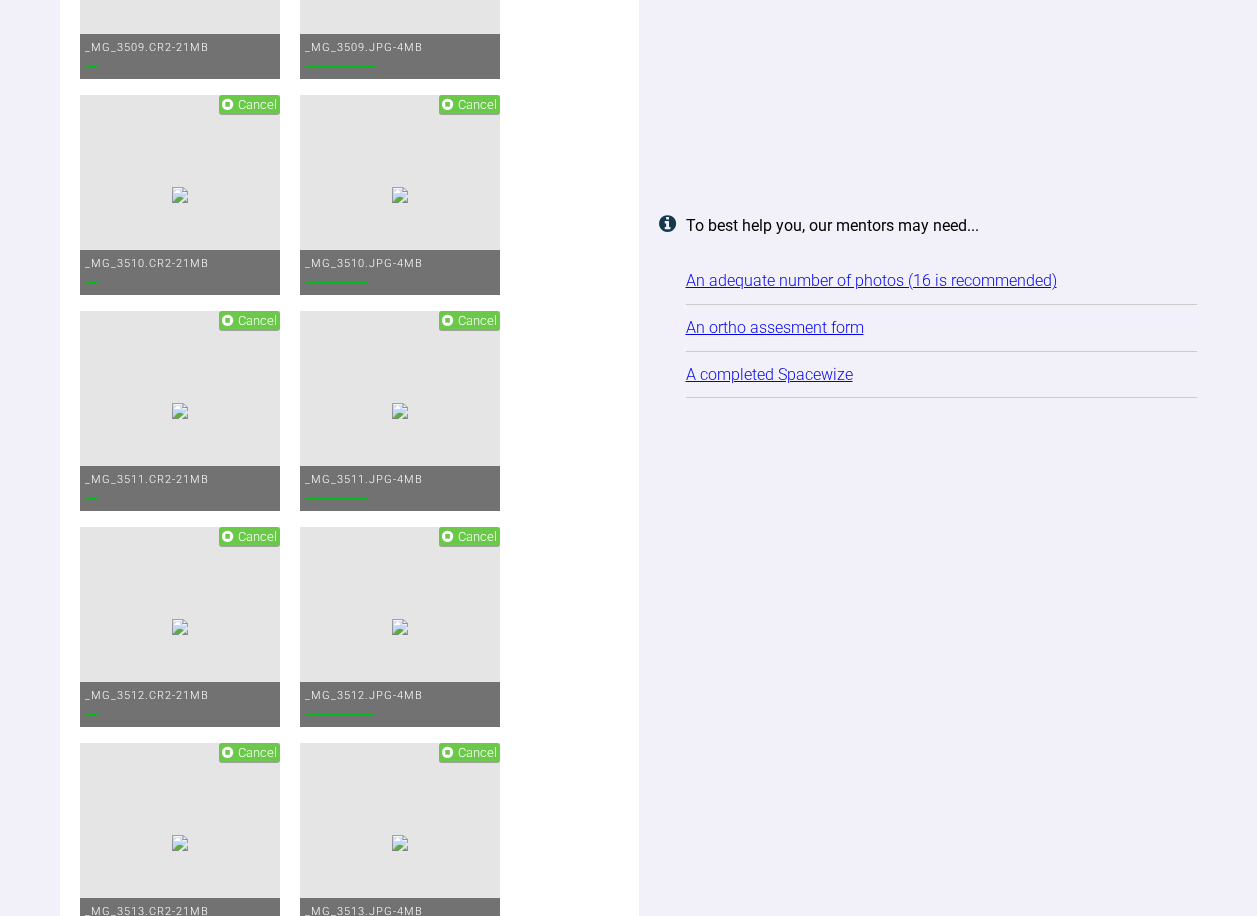 scroll, scrollTop: 4470, scrollLeft: 0, axis: vertical 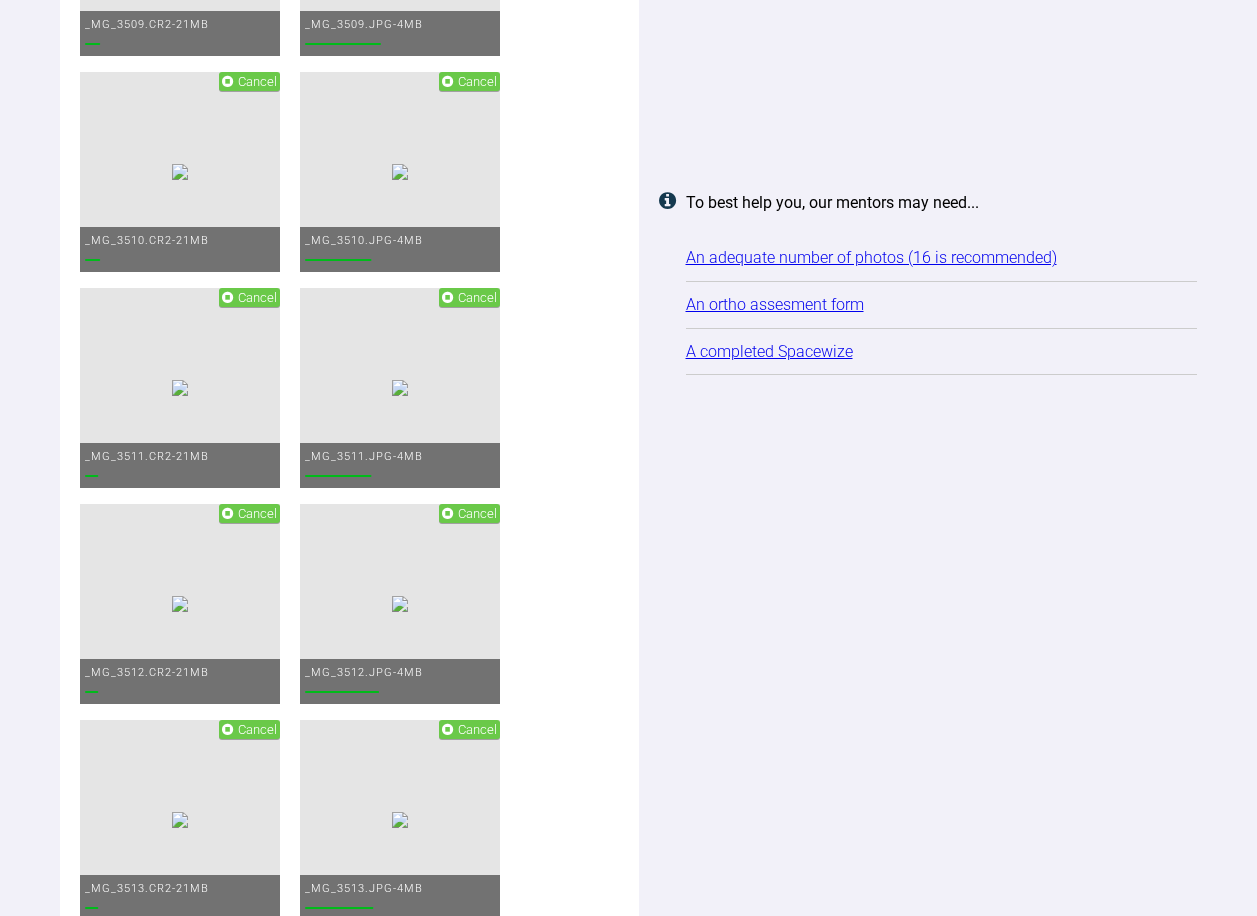 click on "Cancel" at bounding box center [257, -567] 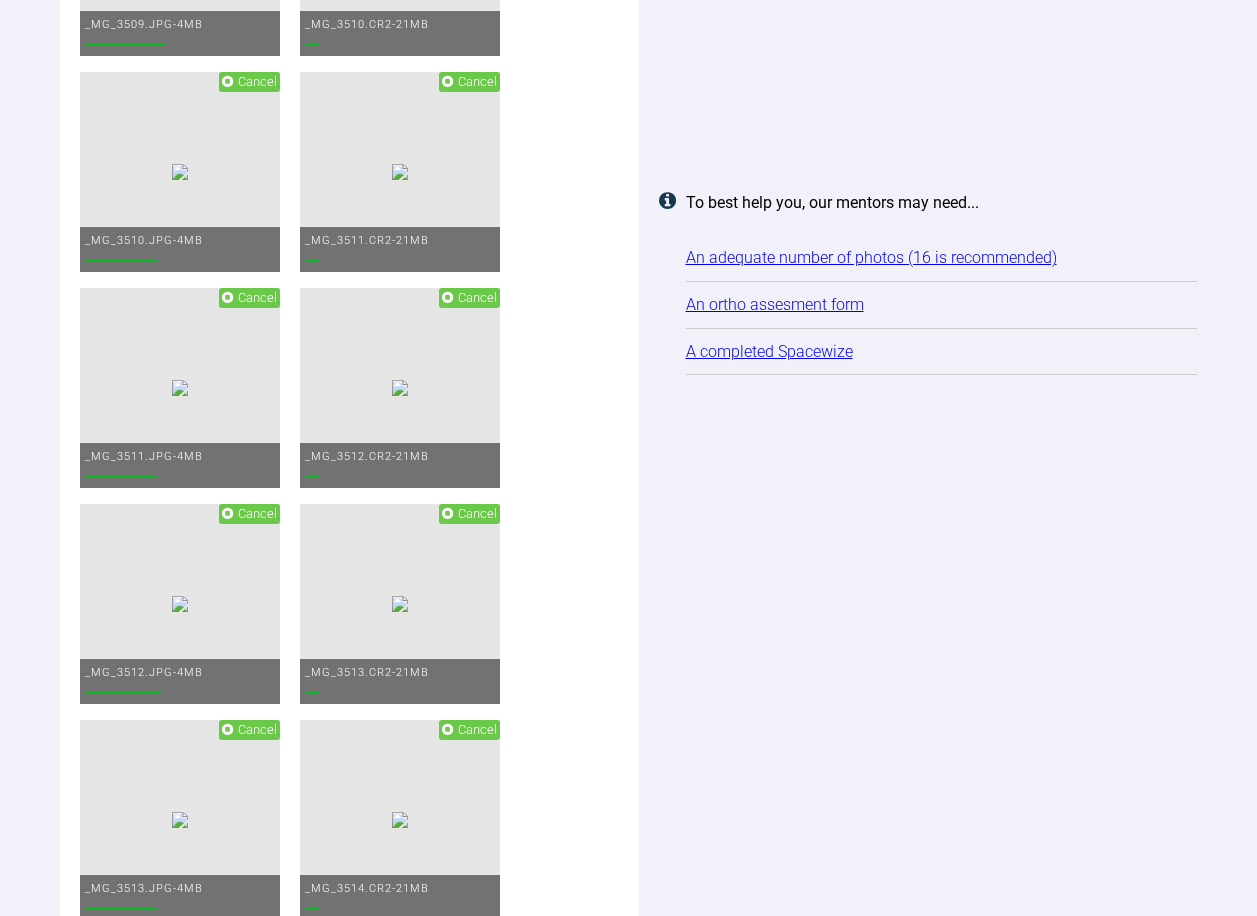 click on "Cancel" at bounding box center (477, -567) 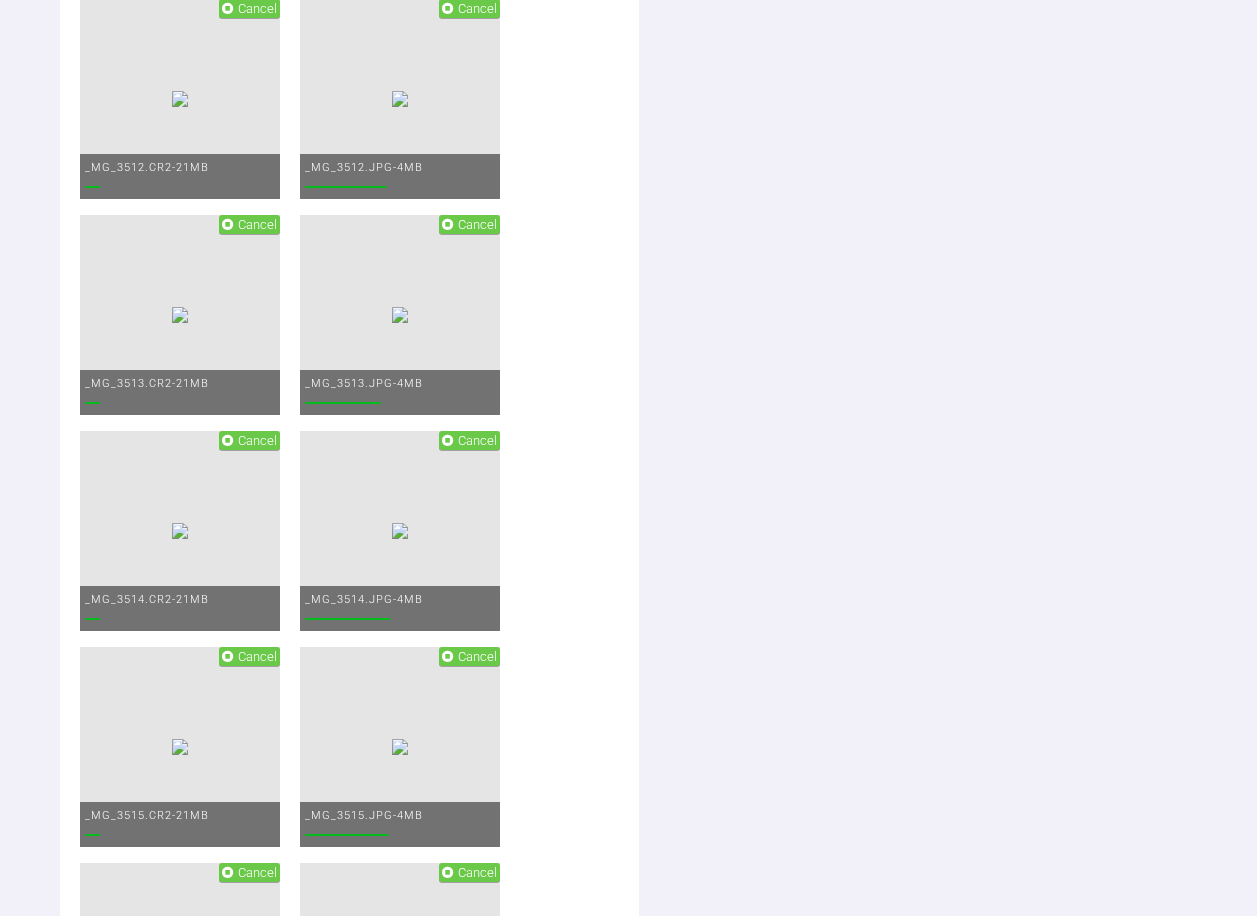 scroll, scrollTop: 4770, scrollLeft: 0, axis: vertical 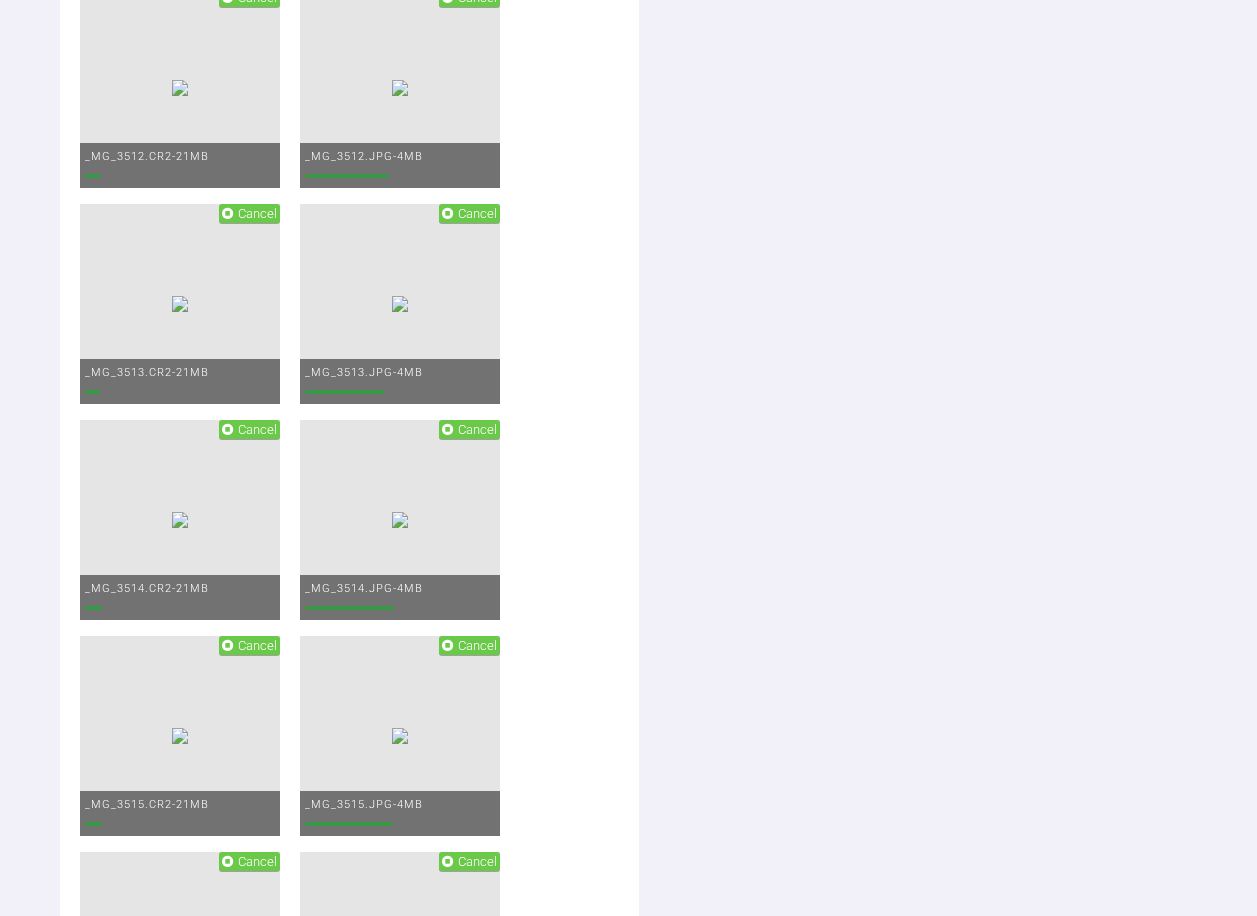 click on "Cancel" at bounding box center [257, -651] 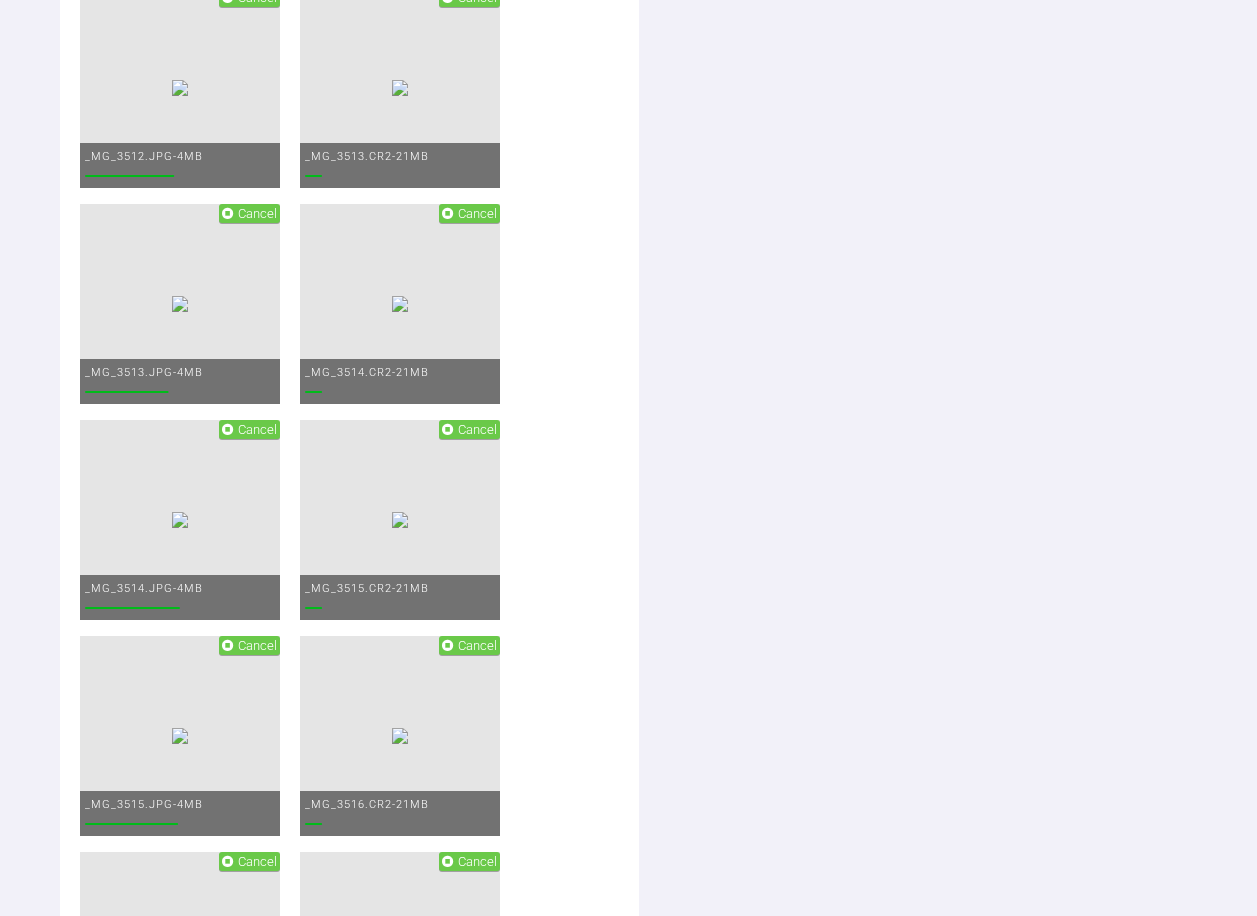 click on "Cancel" at bounding box center (477, -651) 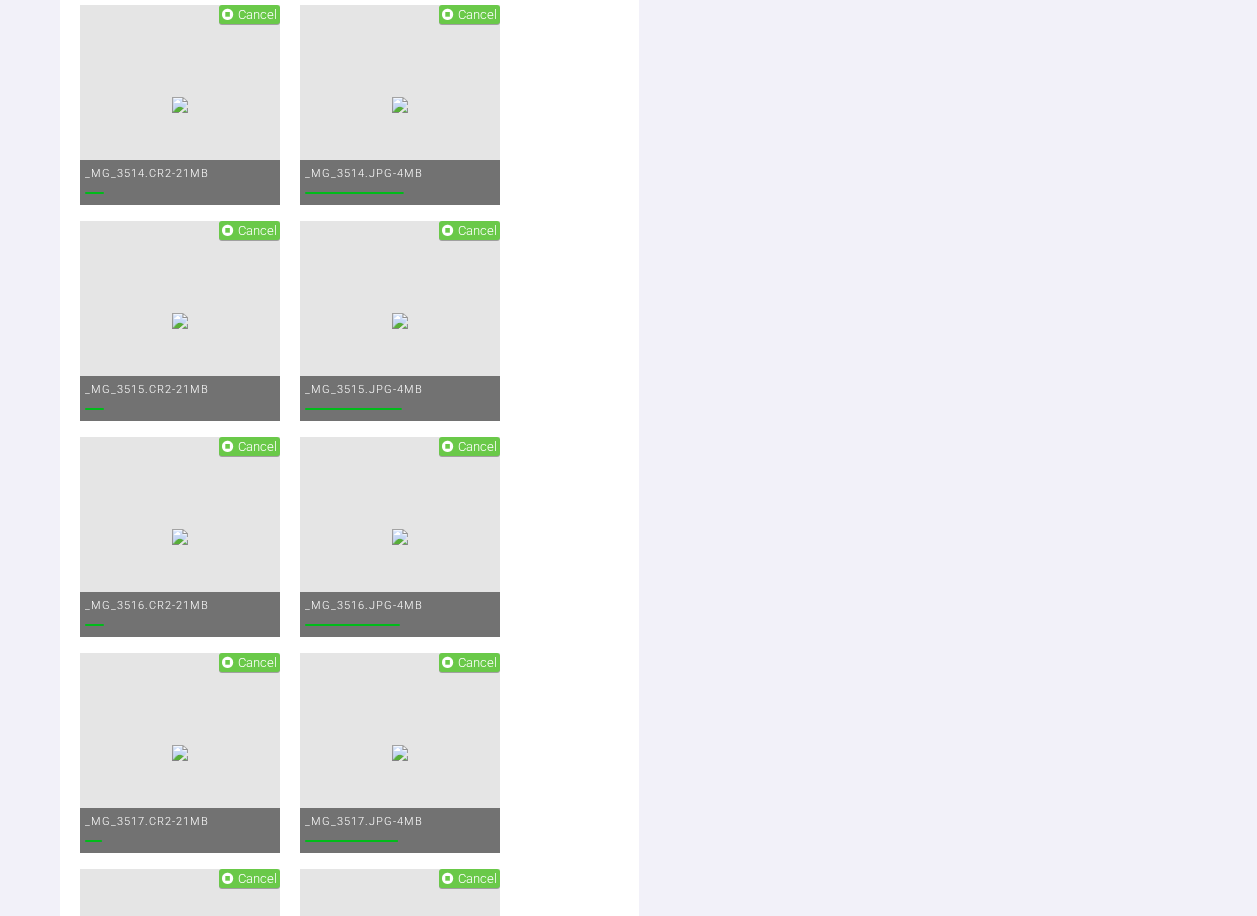 scroll, scrollTop: 5170, scrollLeft: 0, axis: vertical 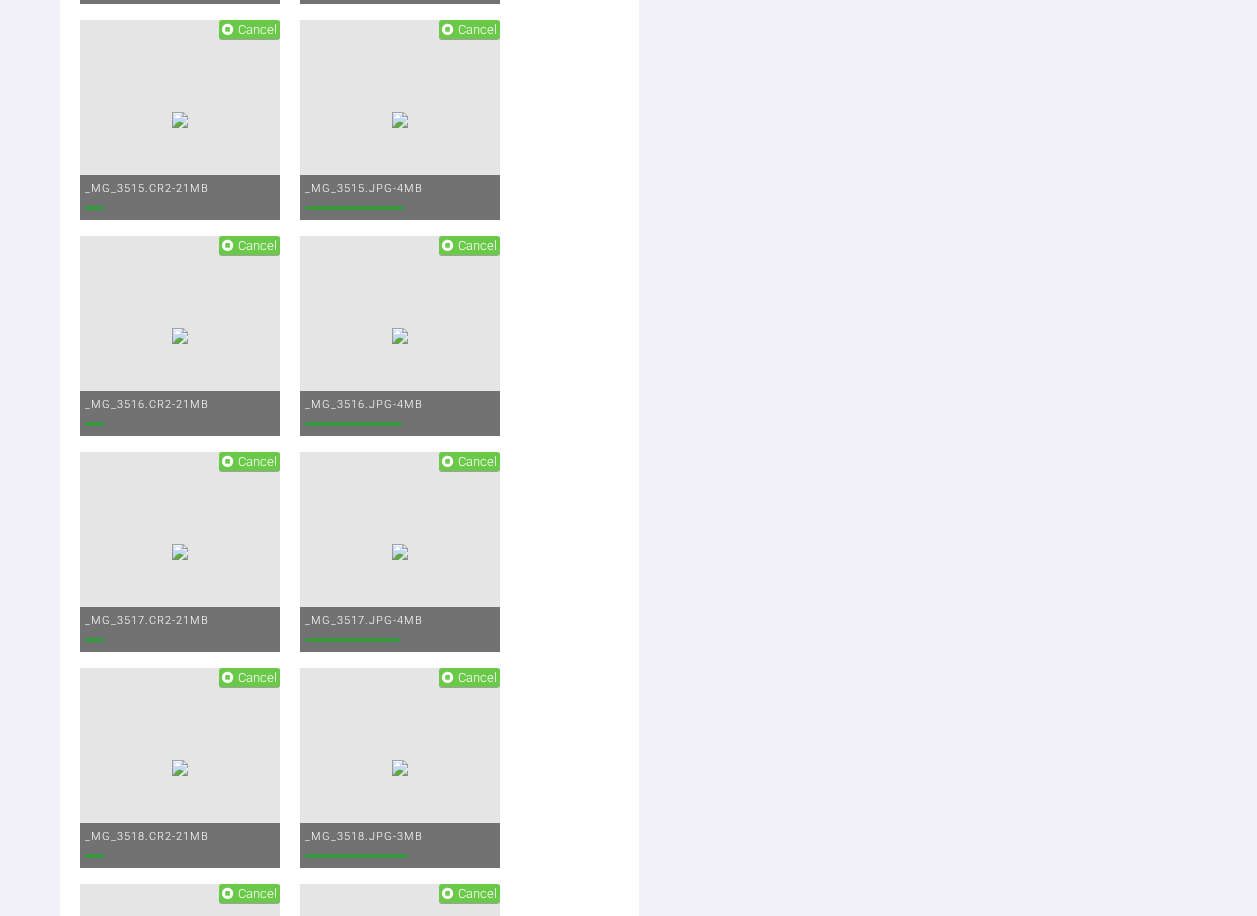 click on "Cancel" at bounding box center (257, -835) 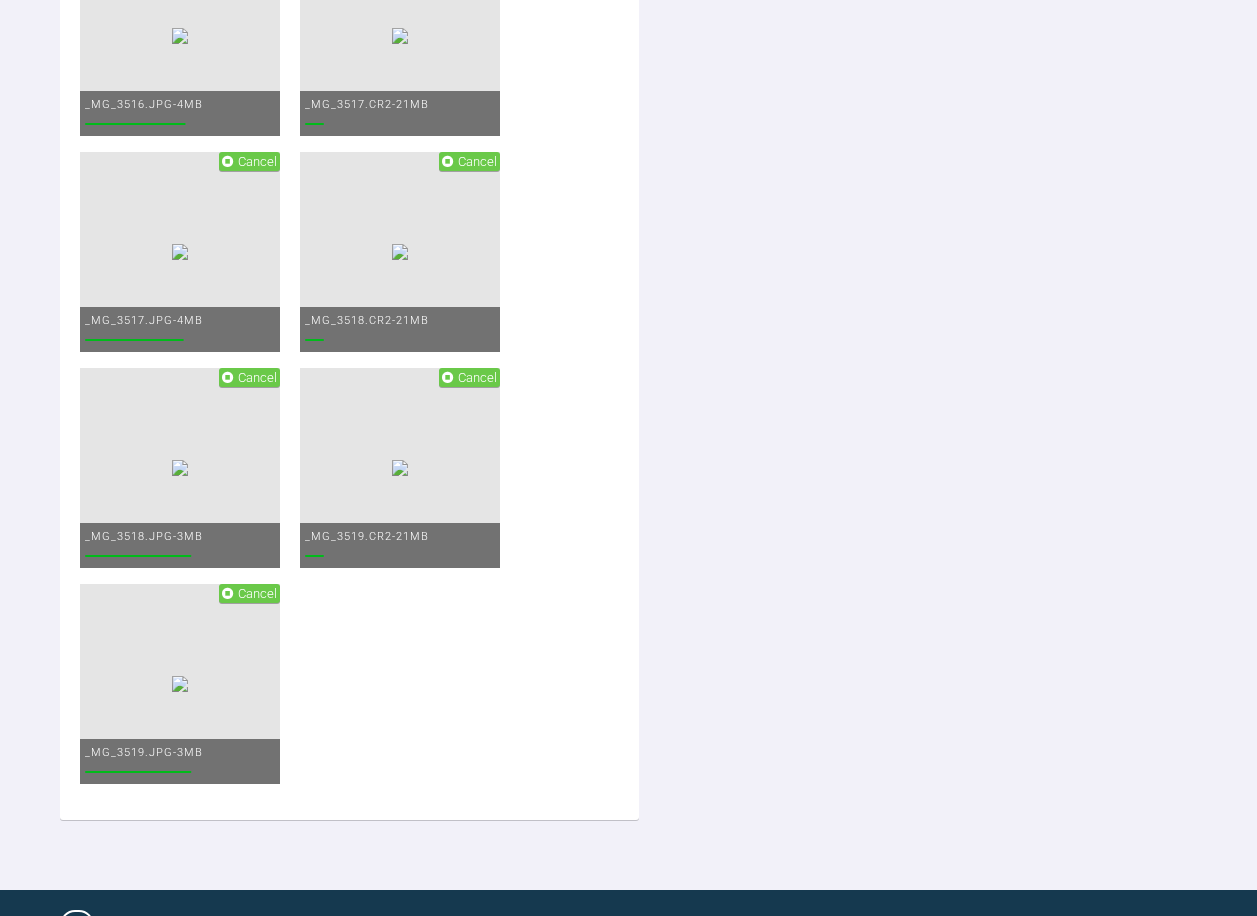 click on "Cancel" at bounding box center [477, -1135] 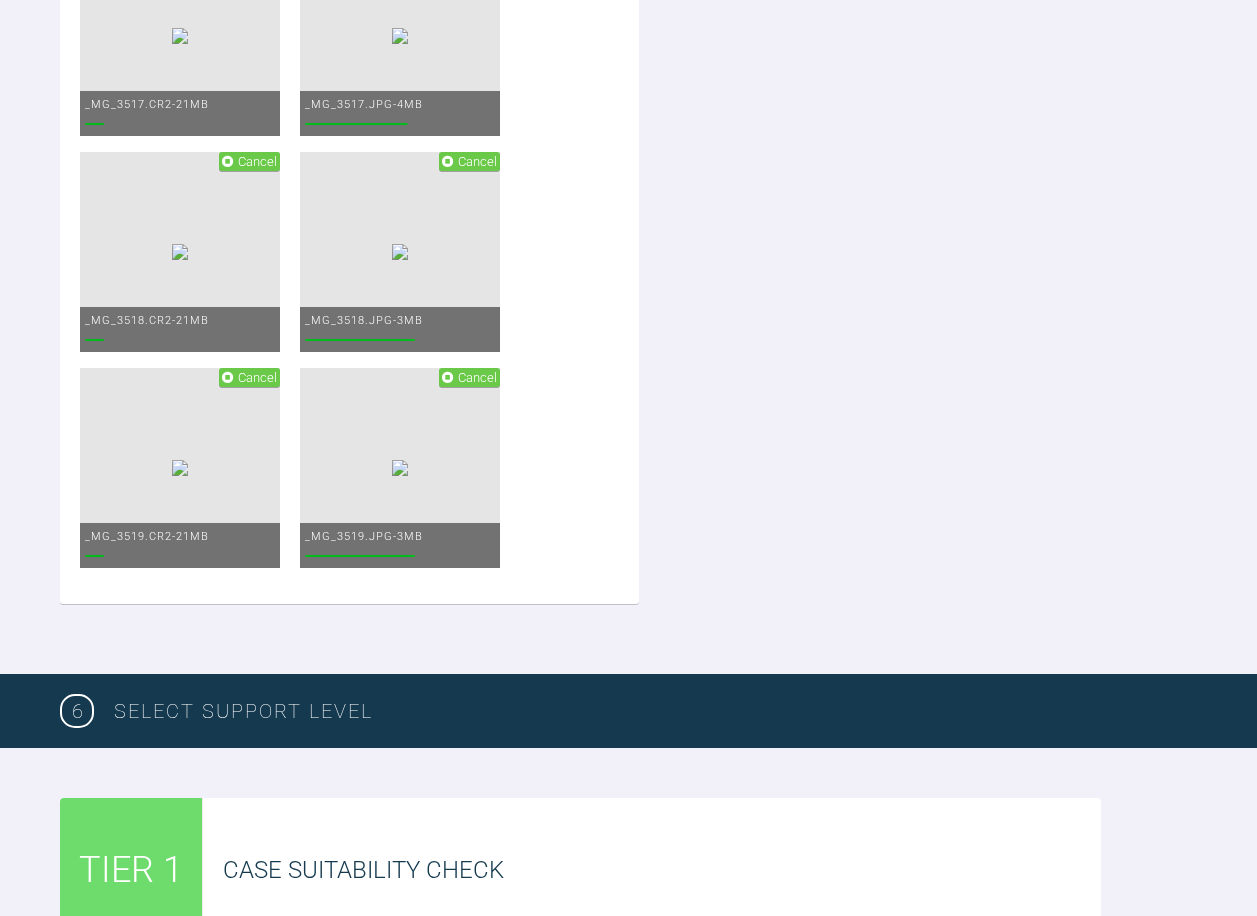 scroll, scrollTop: 5770, scrollLeft: 0, axis: vertical 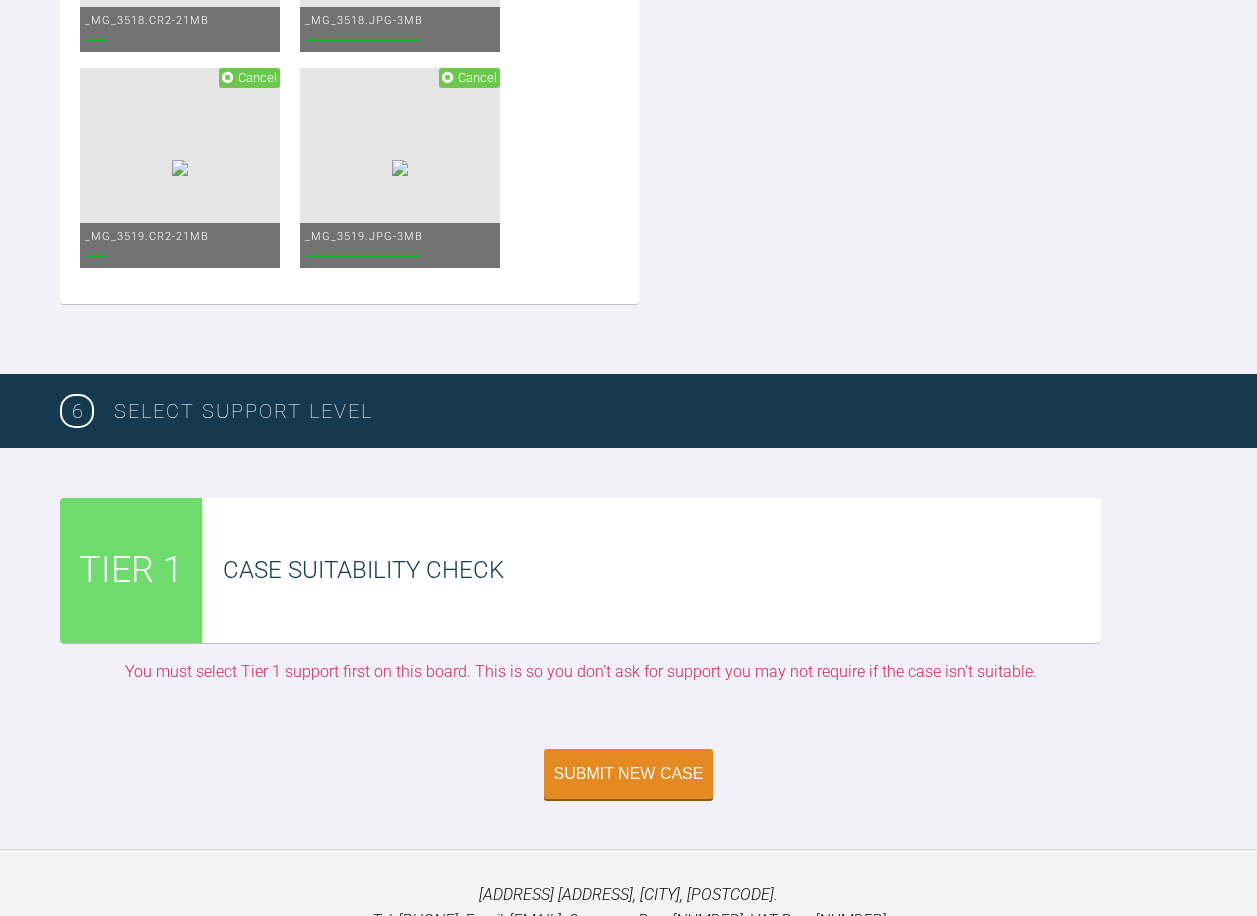 drag, startPoint x: 240, startPoint y: 294, endPoint x: 345, endPoint y: 326, distance: 109.76794 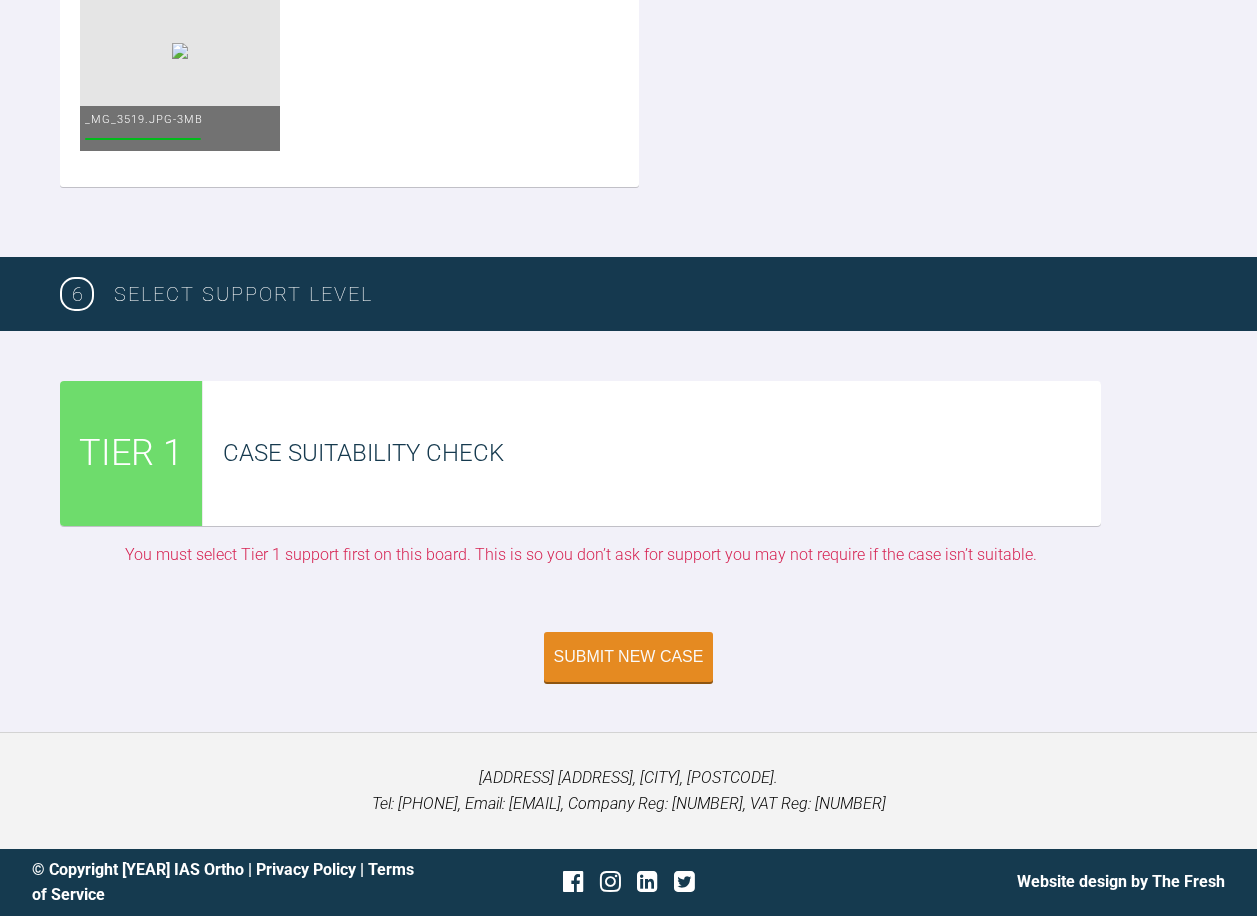 scroll, scrollTop: 6070, scrollLeft: 0, axis: vertical 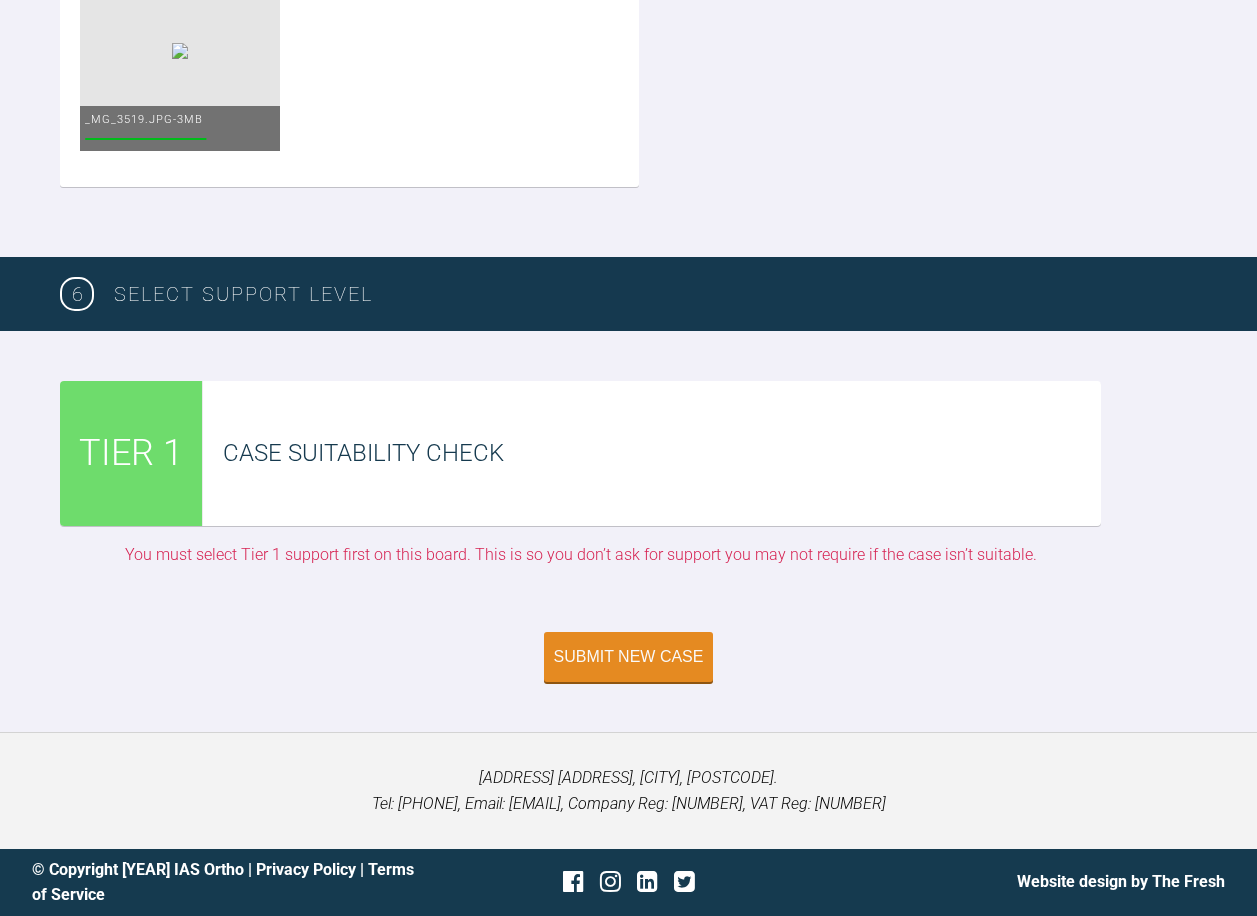 click on "Cancel" at bounding box center [477, -1336] 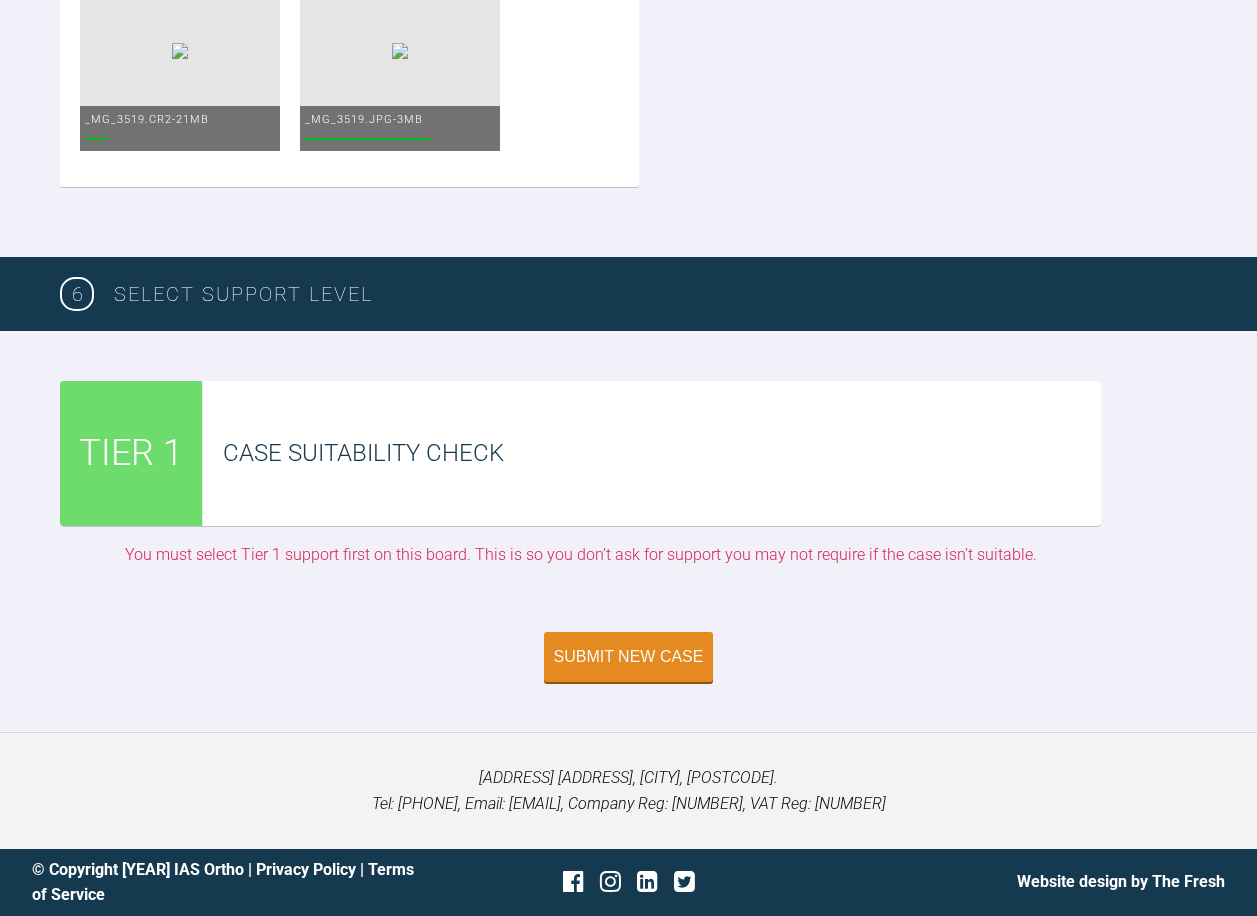 scroll, scrollTop: 6270, scrollLeft: 0, axis: vertical 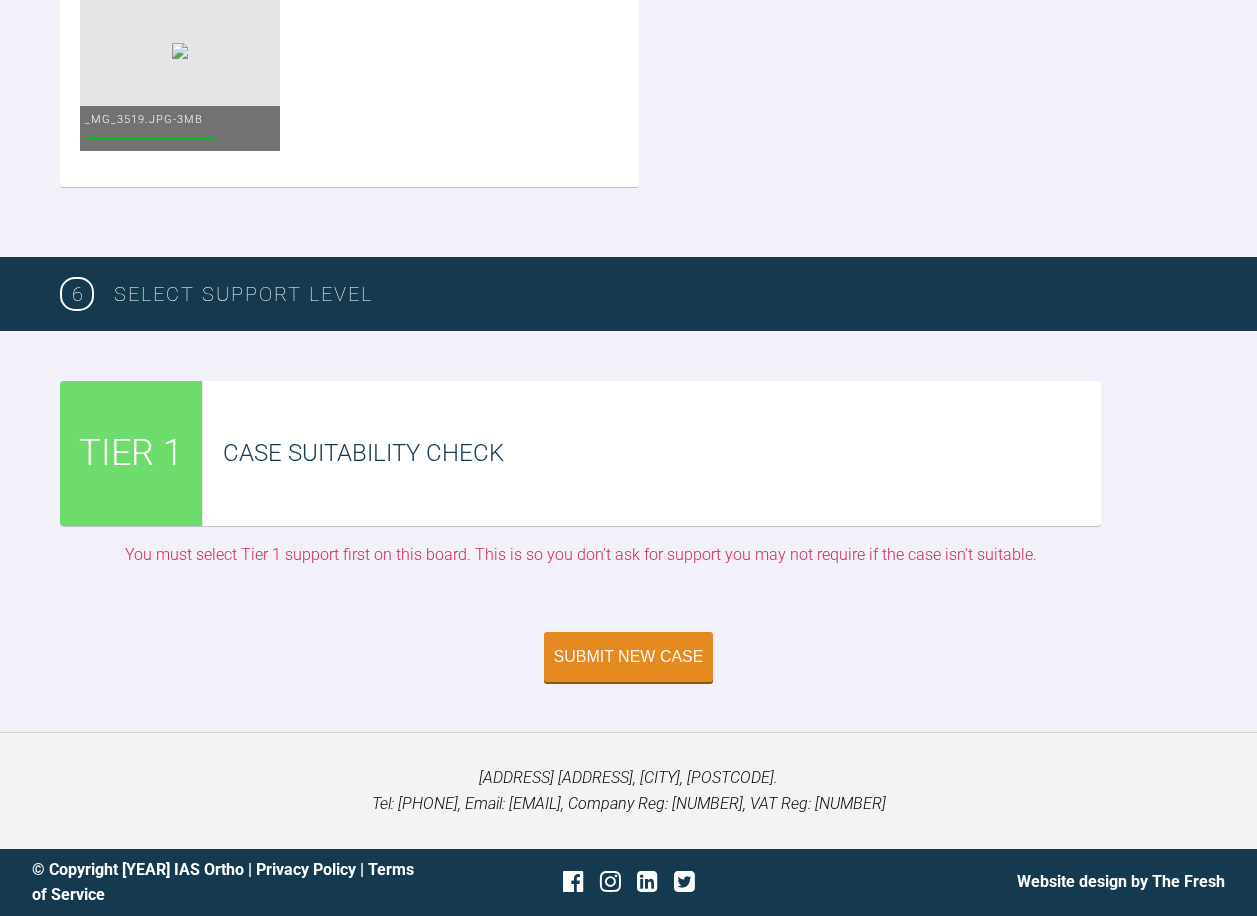 click on "Cancel" at bounding box center [477, -904] 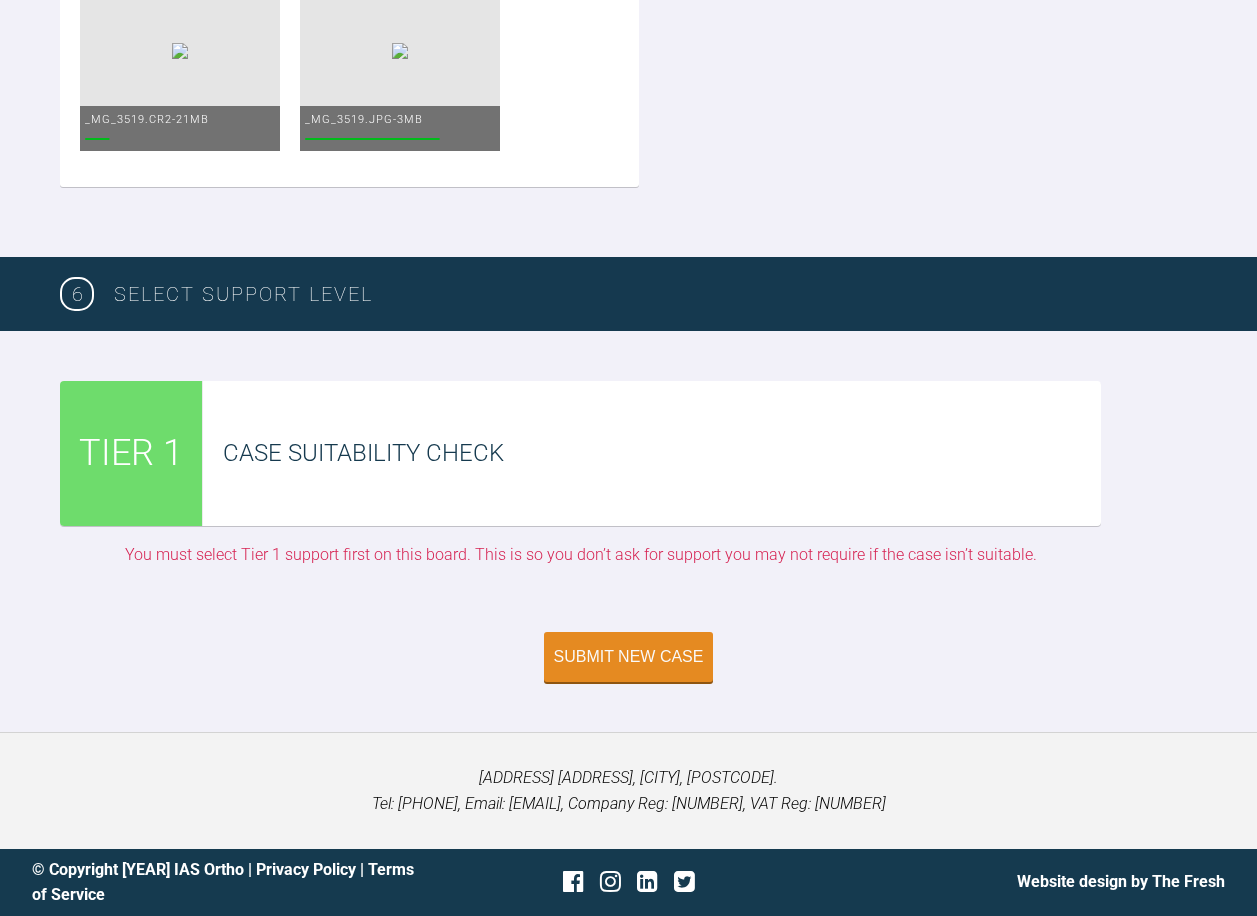 scroll, scrollTop: 6470, scrollLeft: 0, axis: vertical 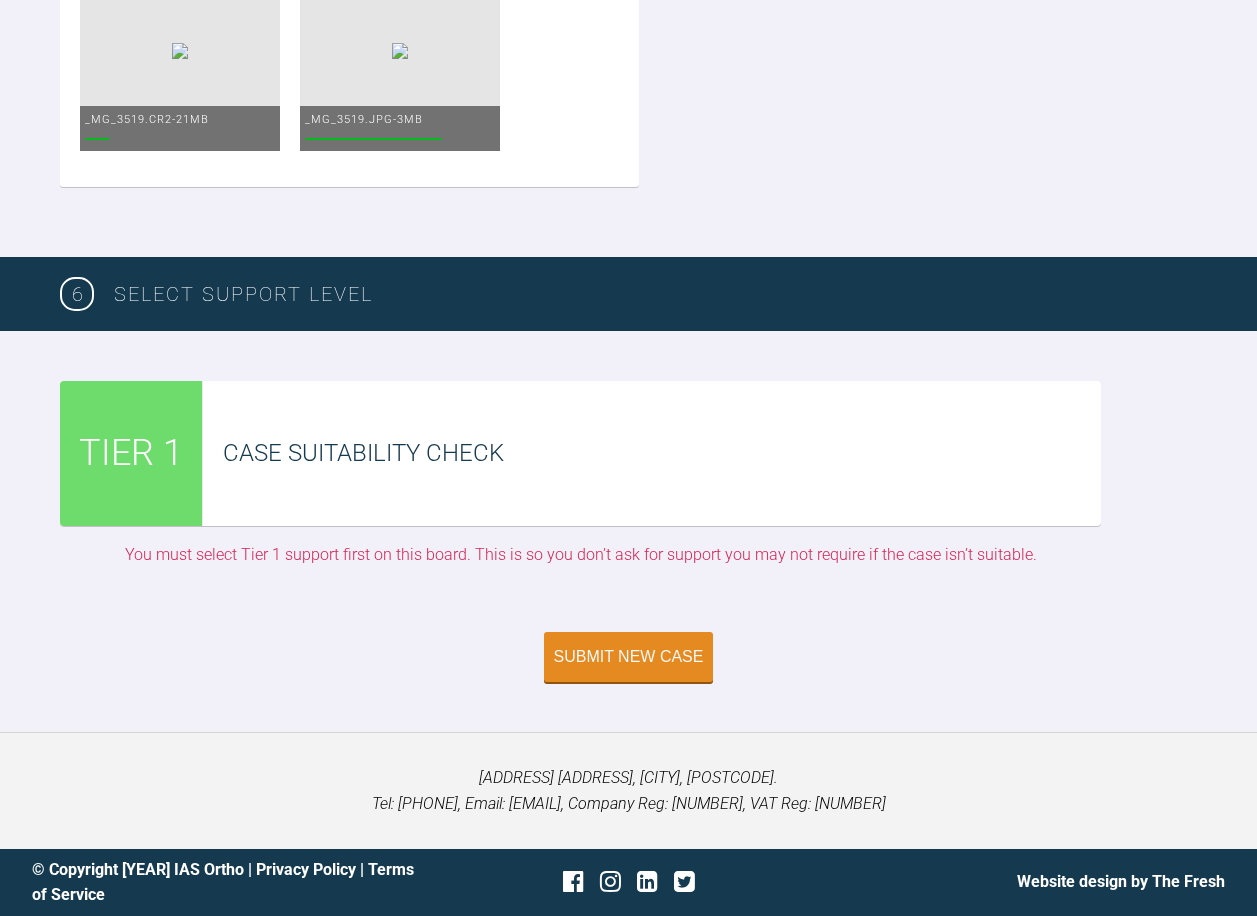 click on "Cancel" at bounding box center (257, -472) 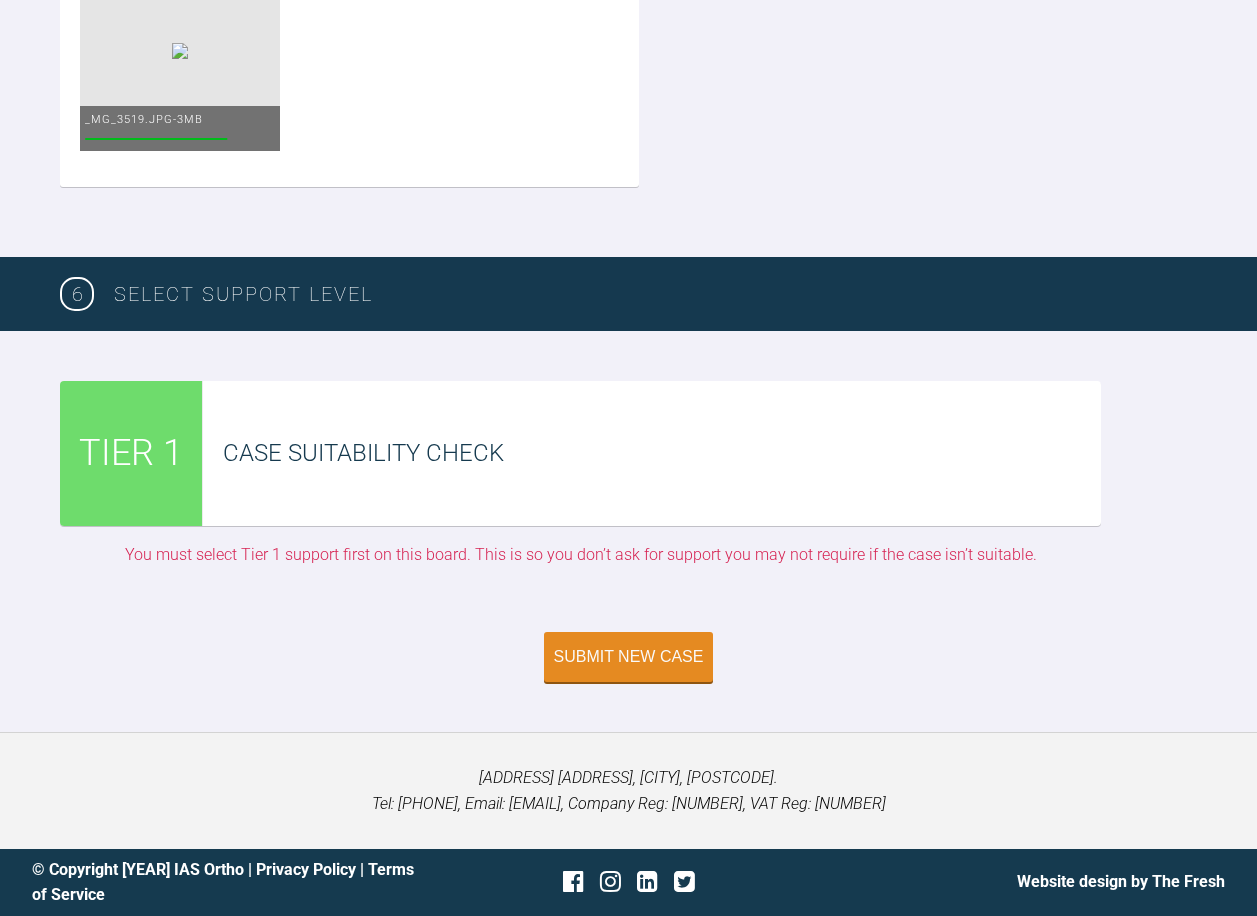 scroll, scrollTop: 6770, scrollLeft: 0, axis: vertical 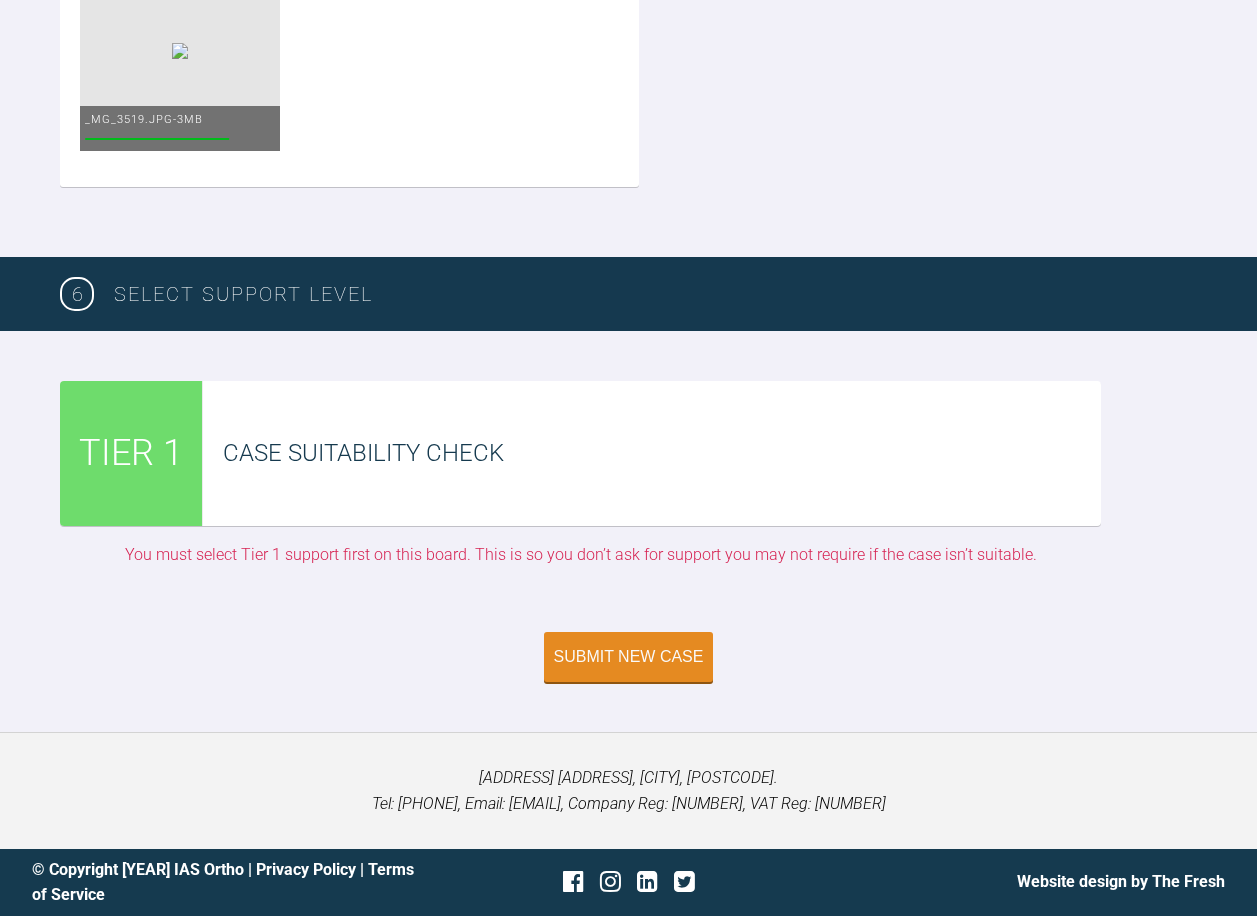 click on "Cancel" at bounding box center (477, -472) 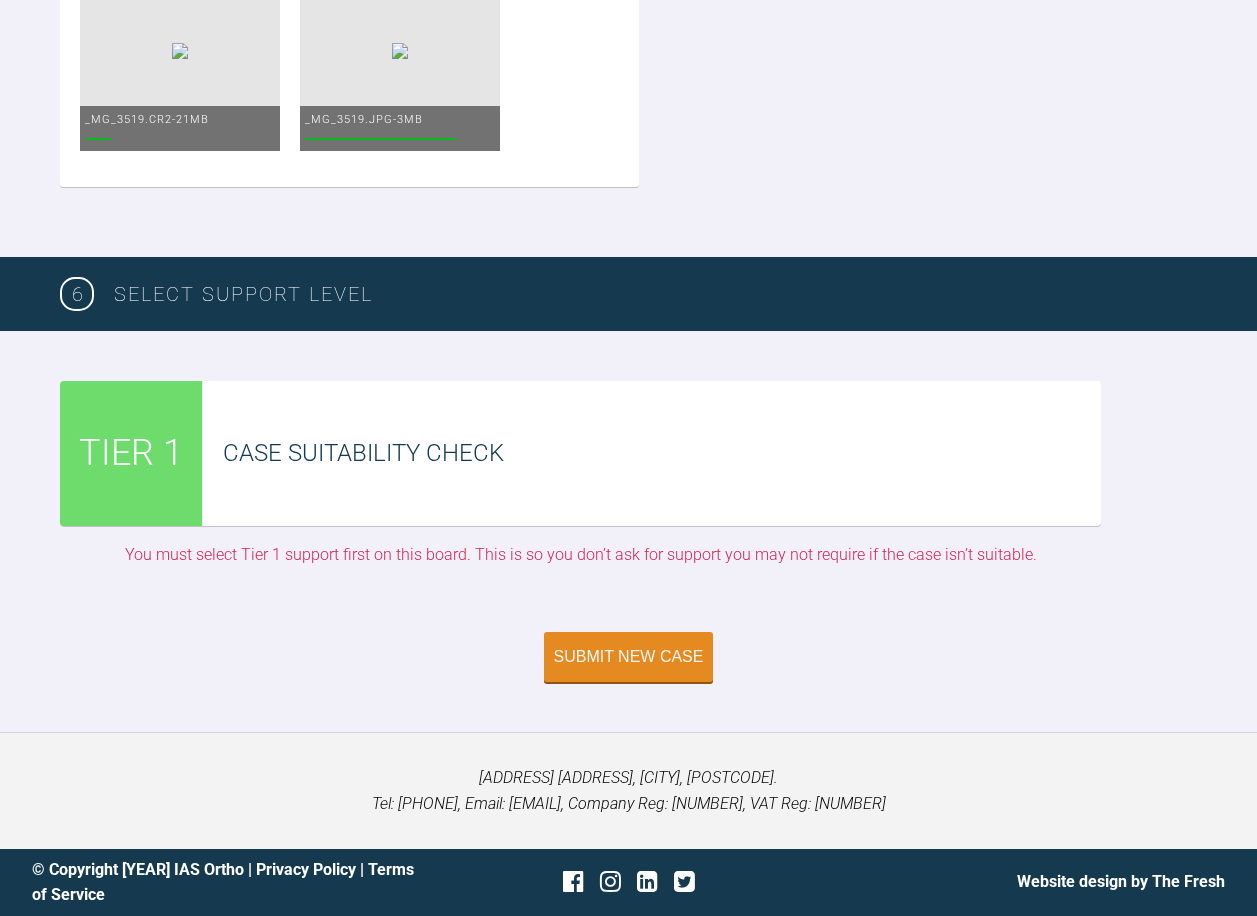 drag, startPoint x: 262, startPoint y: 584, endPoint x: 313, endPoint y: 586, distance: 51.0392 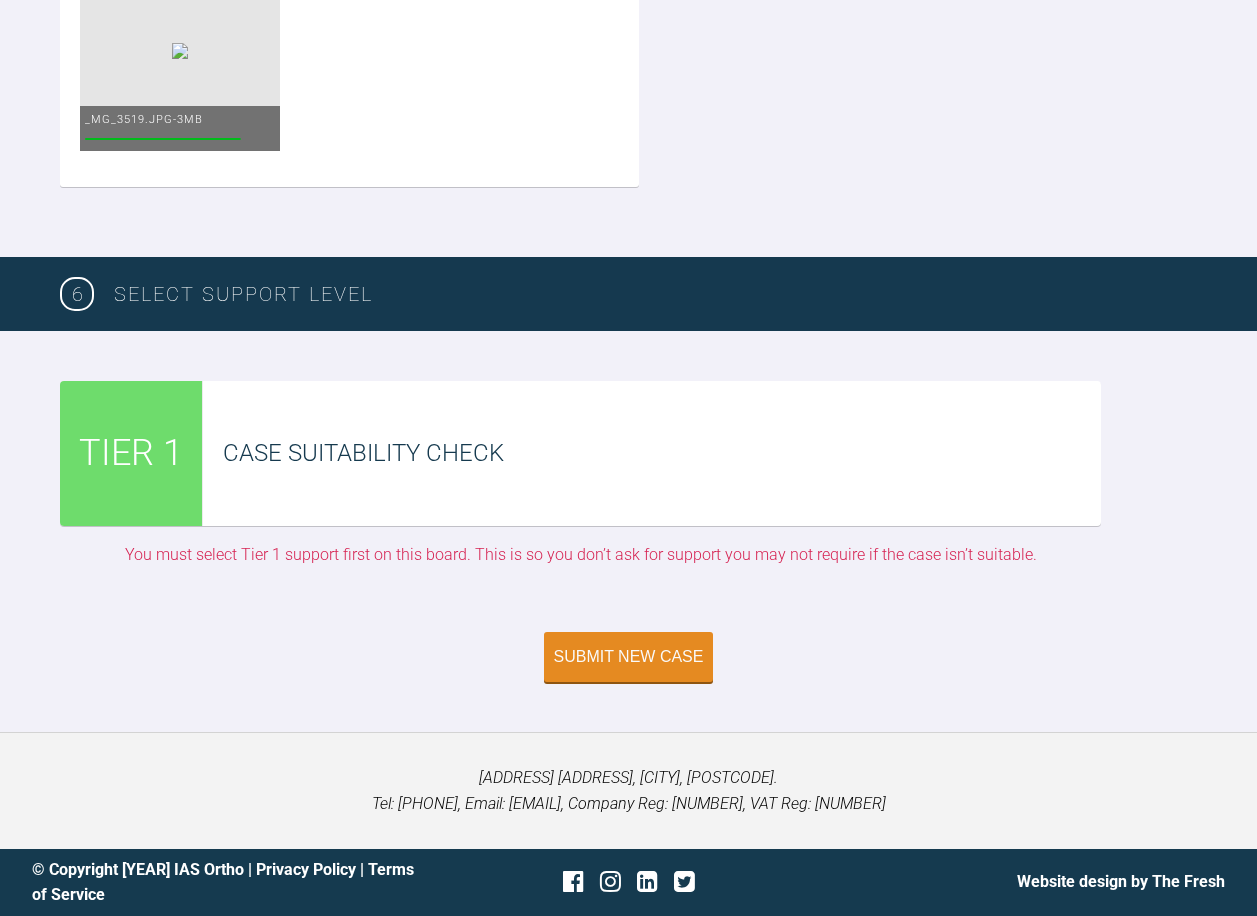 scroll, scrollTop: 5670, scrollLeft: 0, axis: vertical 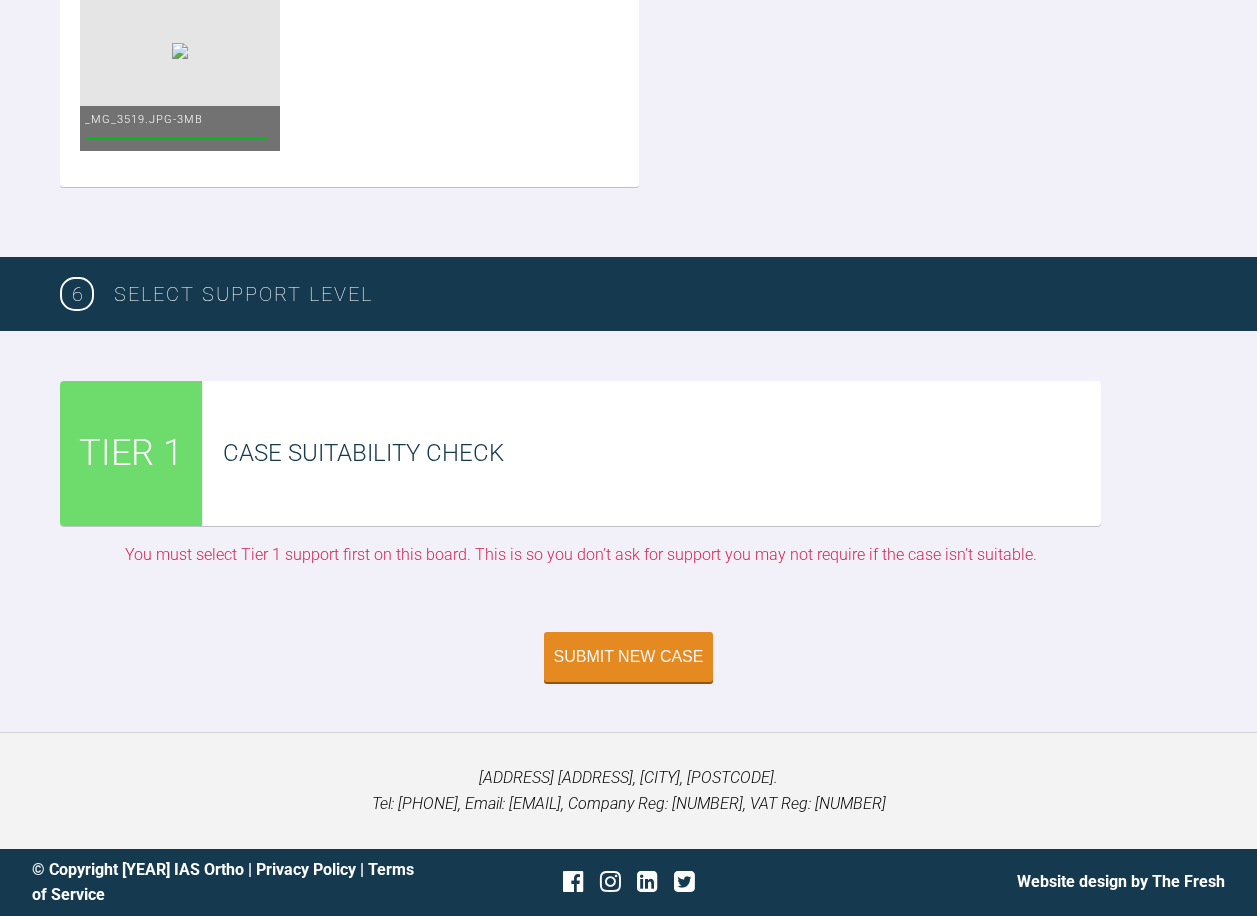 click on "Cancel" at bounding box center (477, -904) 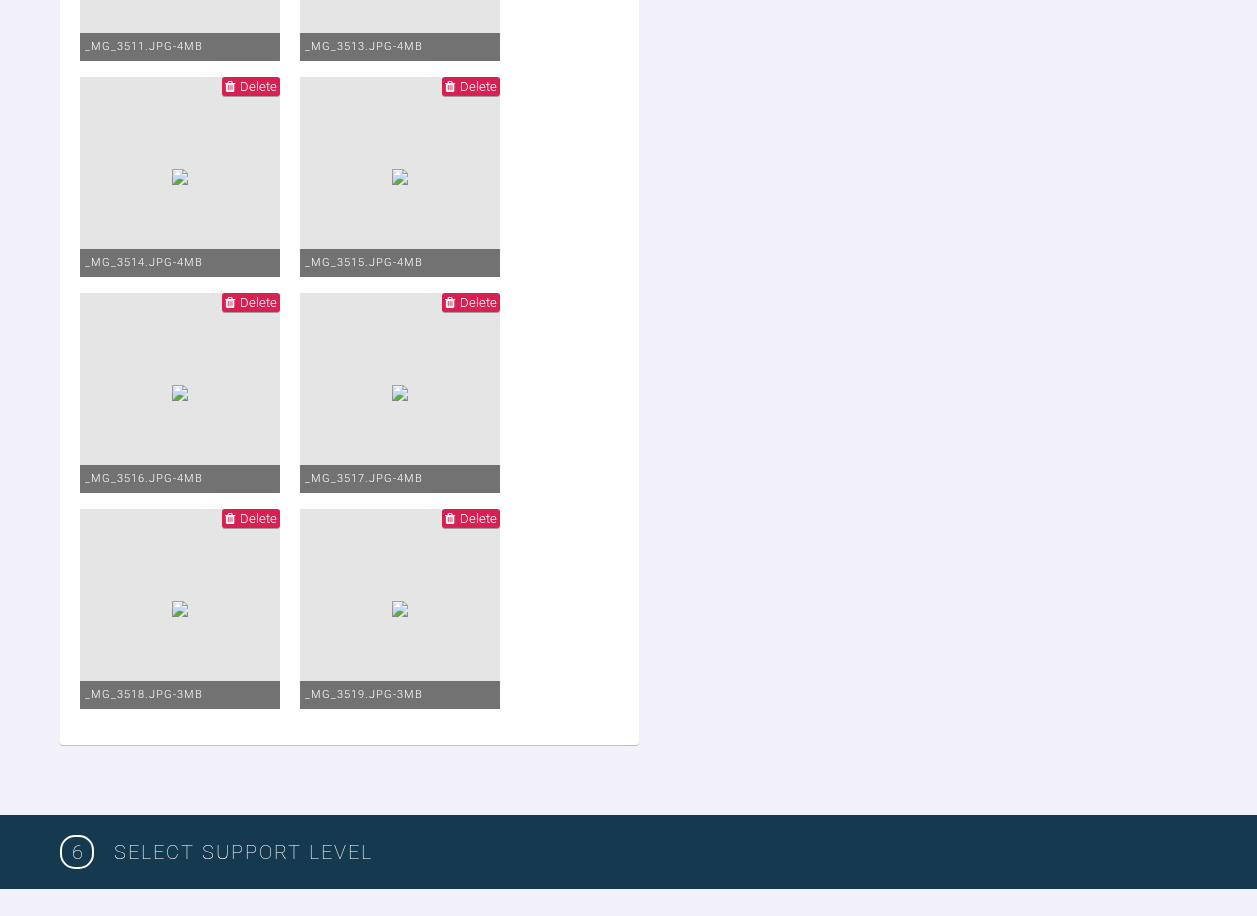 scroll, scrollTop: 4470, scrollLeft: 0, axis: vertical 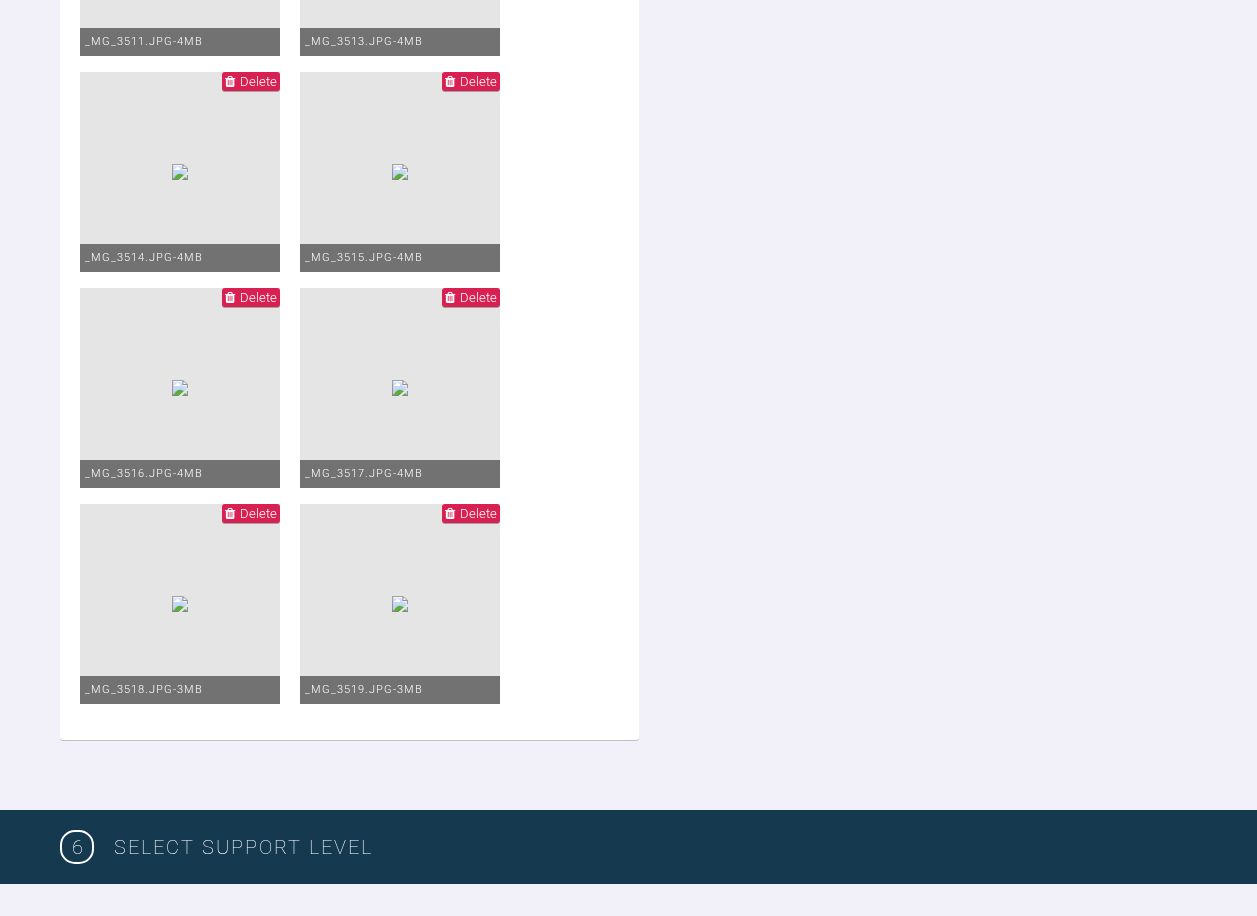 click on "Delete" at bounding box center (478, -783) 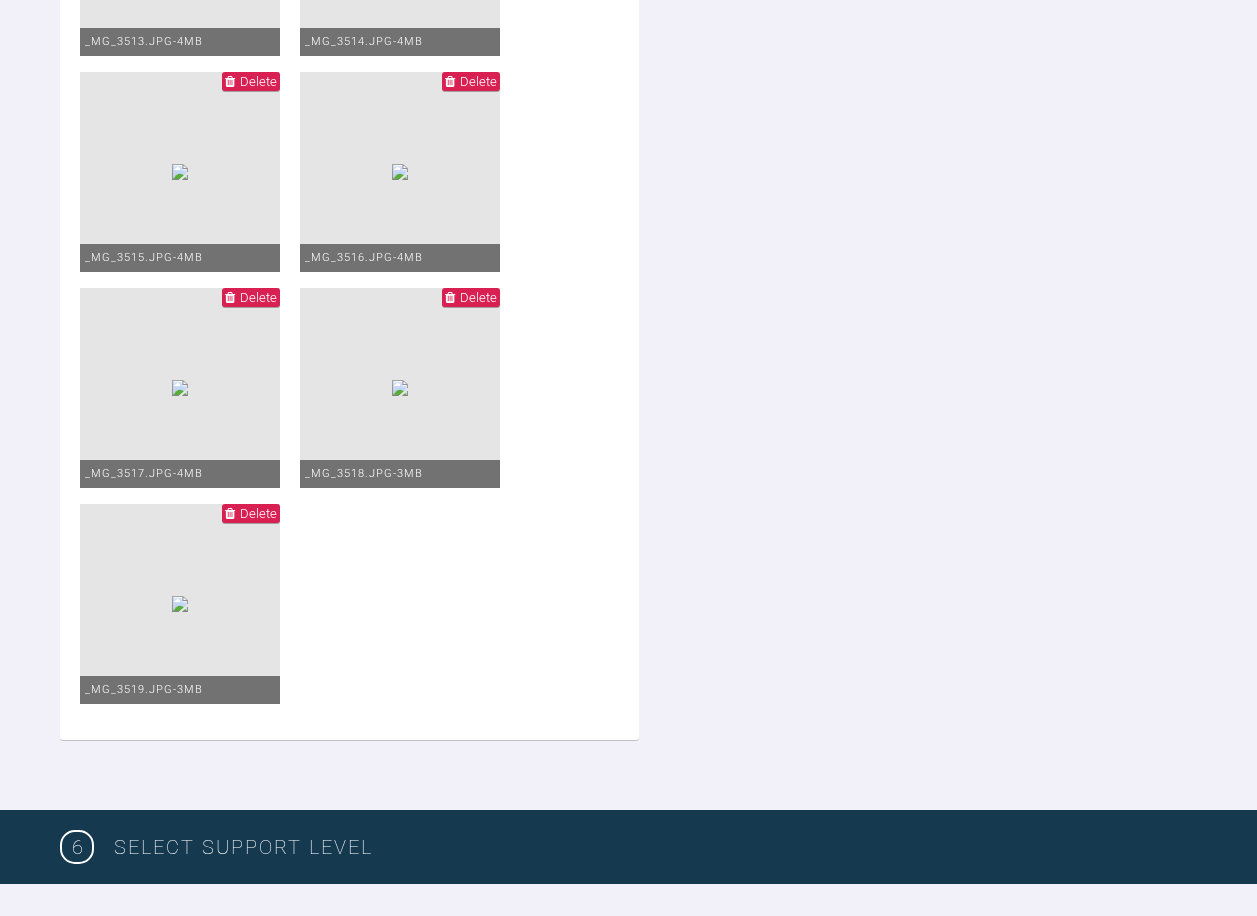 click on "Delete _MG_3499.CR2  -  4MB Delete _MG_3500.CR2  -  4MB Delete _MG_3501.CR2  -  4MB Delete _MG_3502.CR2  -  4MB Delete _MG_3503.CR2  -  5MB Delete _MG_3504.CR2  -  5MB Delete _MG_3505.CR2  -  5MB Delete _MG_3507.CR2  -  4MB Delete _MG_3508.CR2  -  3MB Delete _MG_3509.CR2  -  4MB Delete _MG_3510.CR2  -  4MB Delete _MG_3511.CR2  -  4MB Delete _MG_3513.CR2  -  4MB Delete _MG_3514.CR2  -  4MB Delete _MG_3515.CR2  -  4MB Delete _MG_3516.CR2  -  4MB Delete _MG_3517.CR2  -  4MB Delete _MG_3518.CR2  -  3MB Delete _MG_3519.CR2  -  3MB" at bounding box center (349, -360) 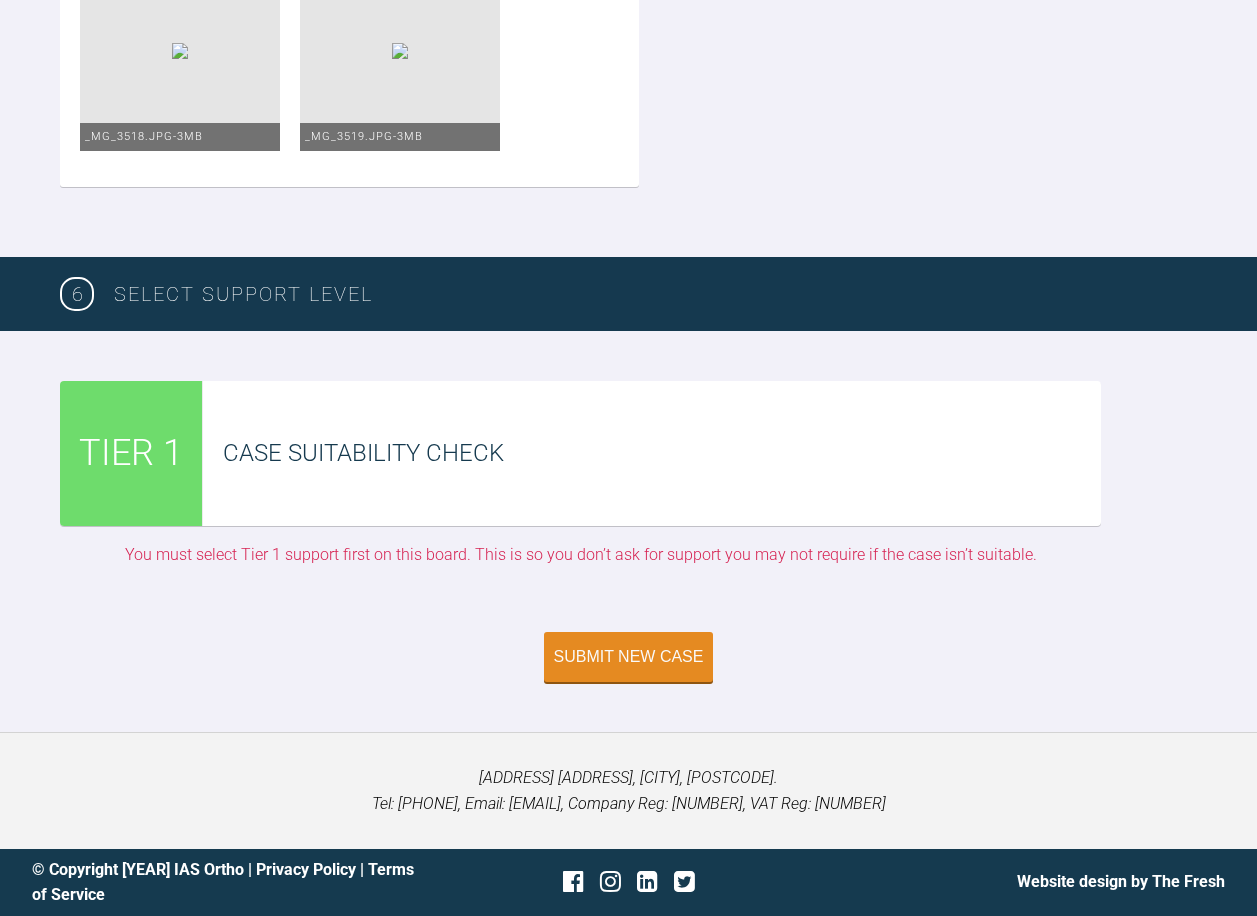 scroll, scrollTop: 4870, scrollLeft: 0, axis: vertical 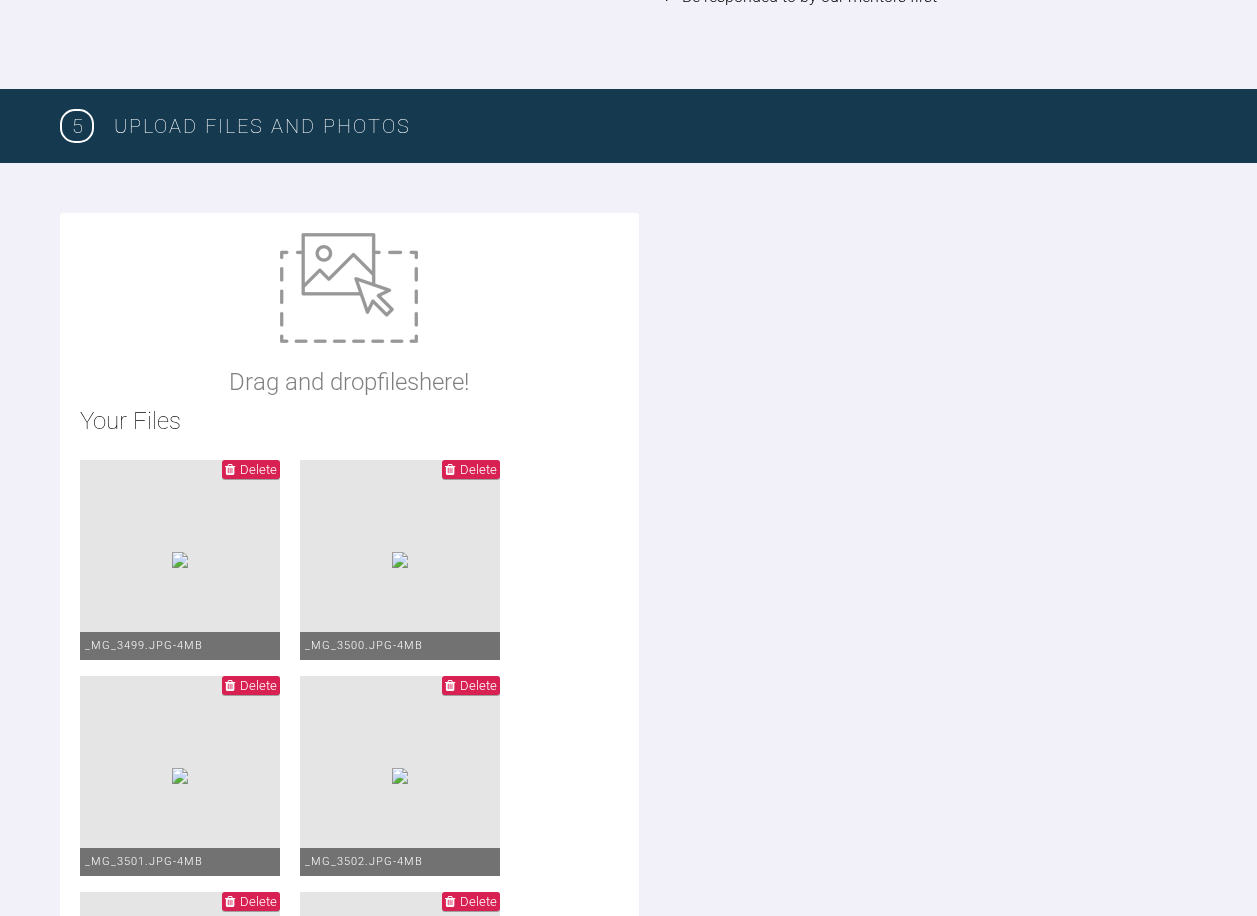 click at bounding box center (349, 288) 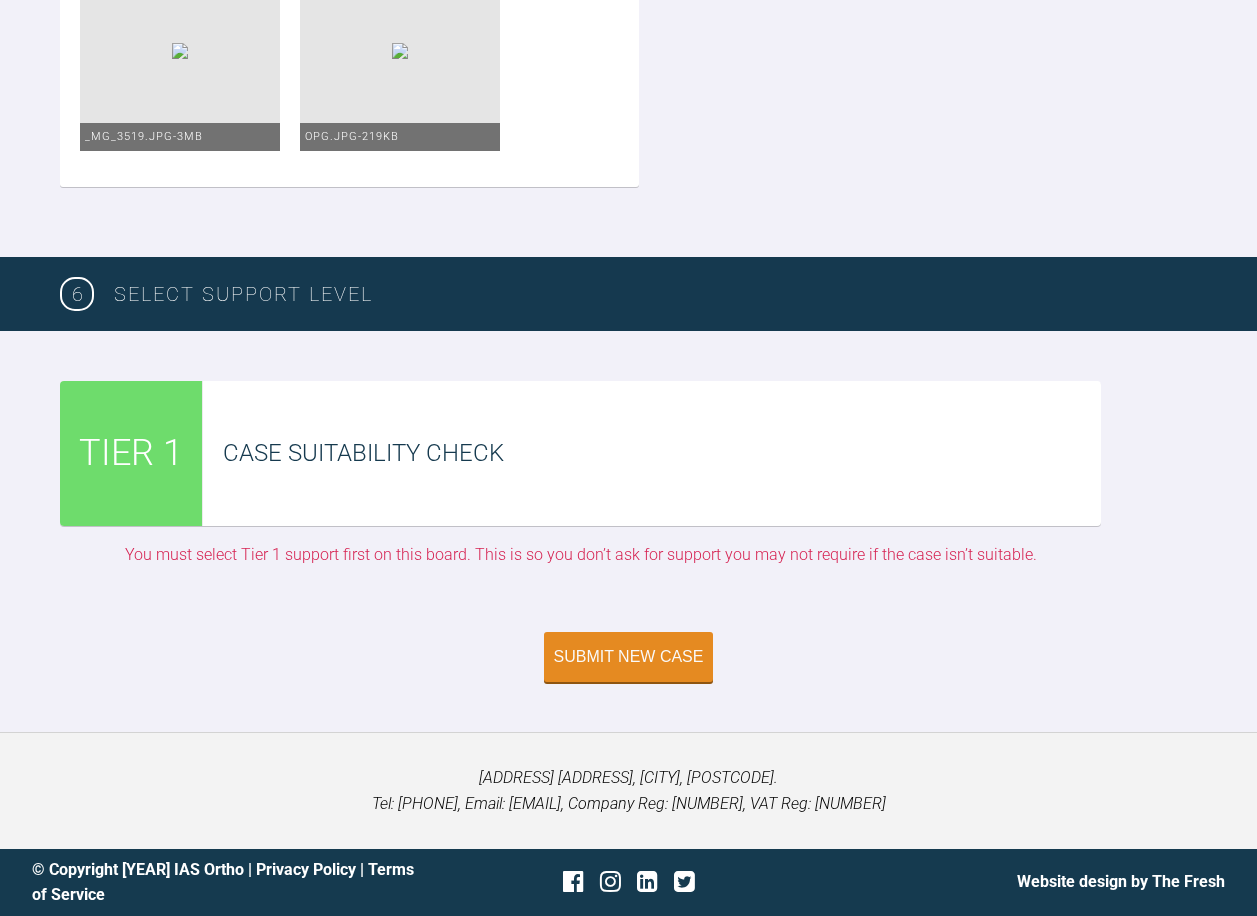 scroll, scrollTop: 6370, scrollLeft: 0, axis: vertical 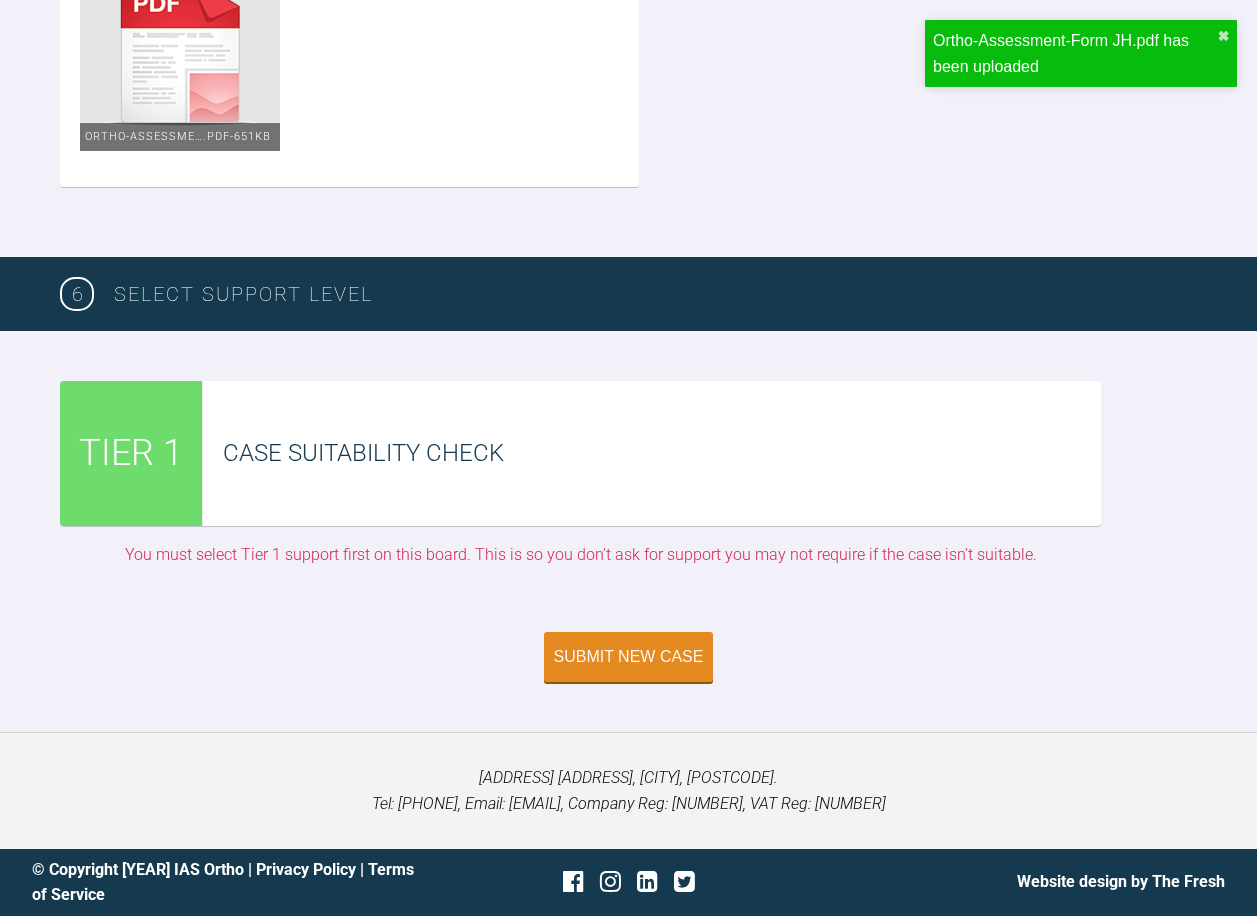 click at bounding box center [180, 51] 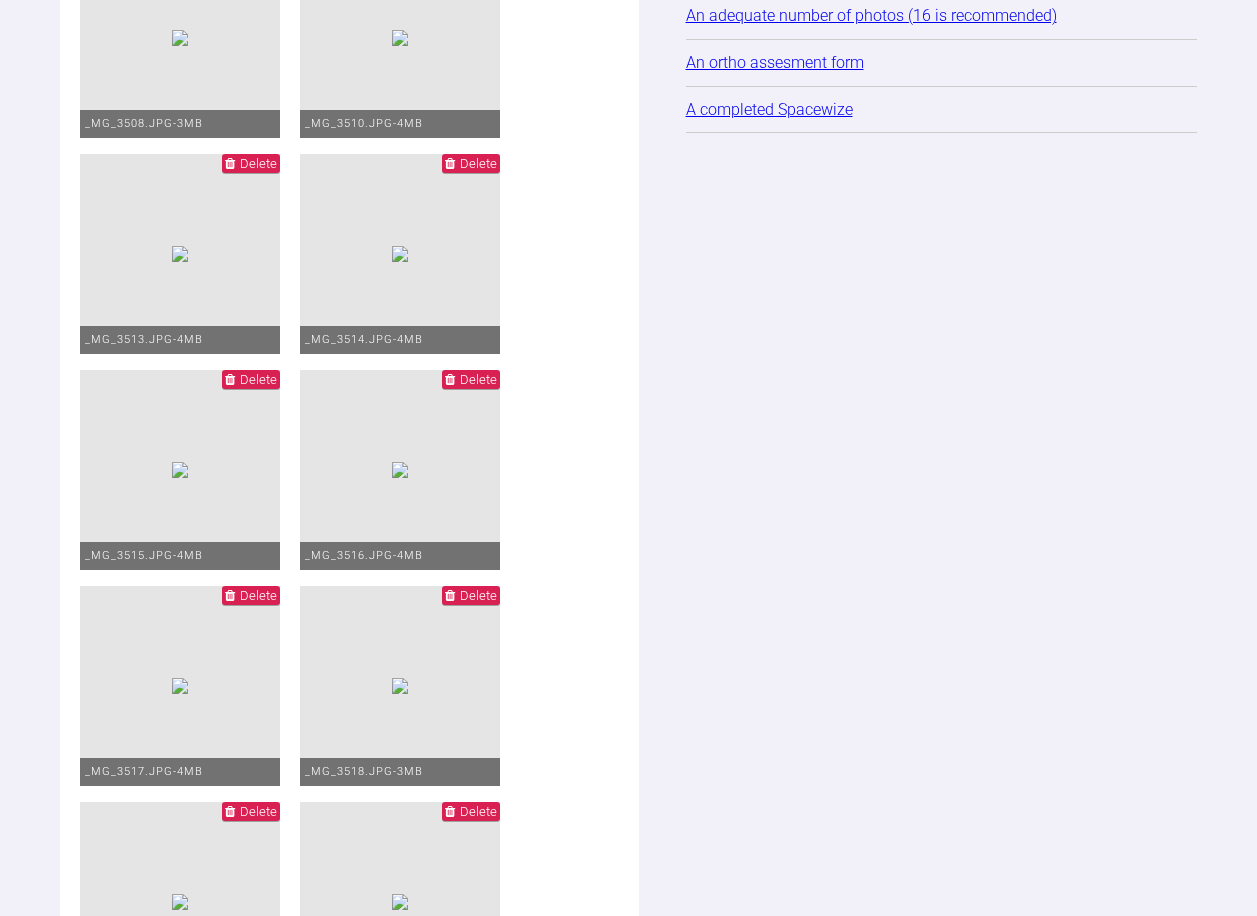 scroll, scrollTop: 4267, scrollLeft: 0, axis: vertical 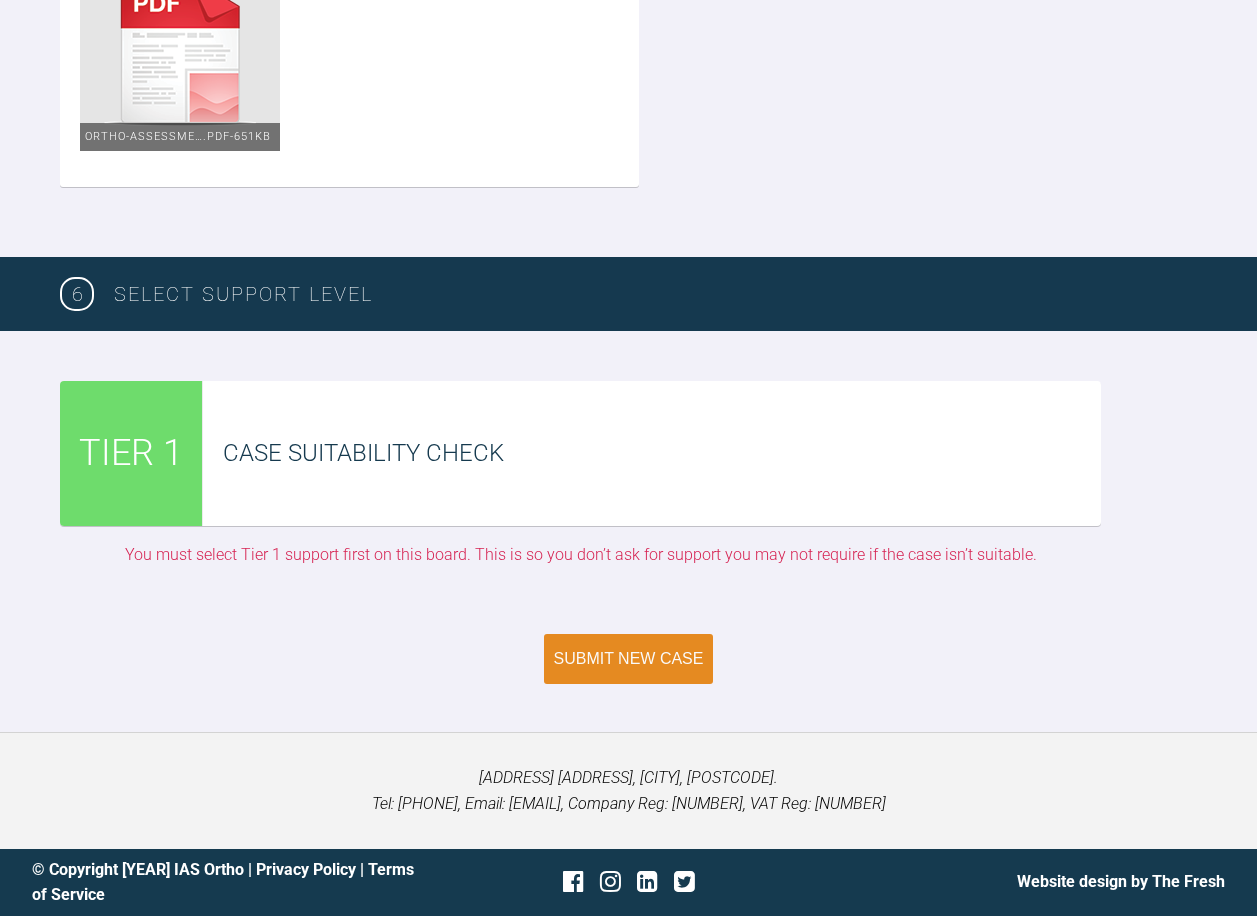 click on "Submit New Case" at bounding box center (629, 659) 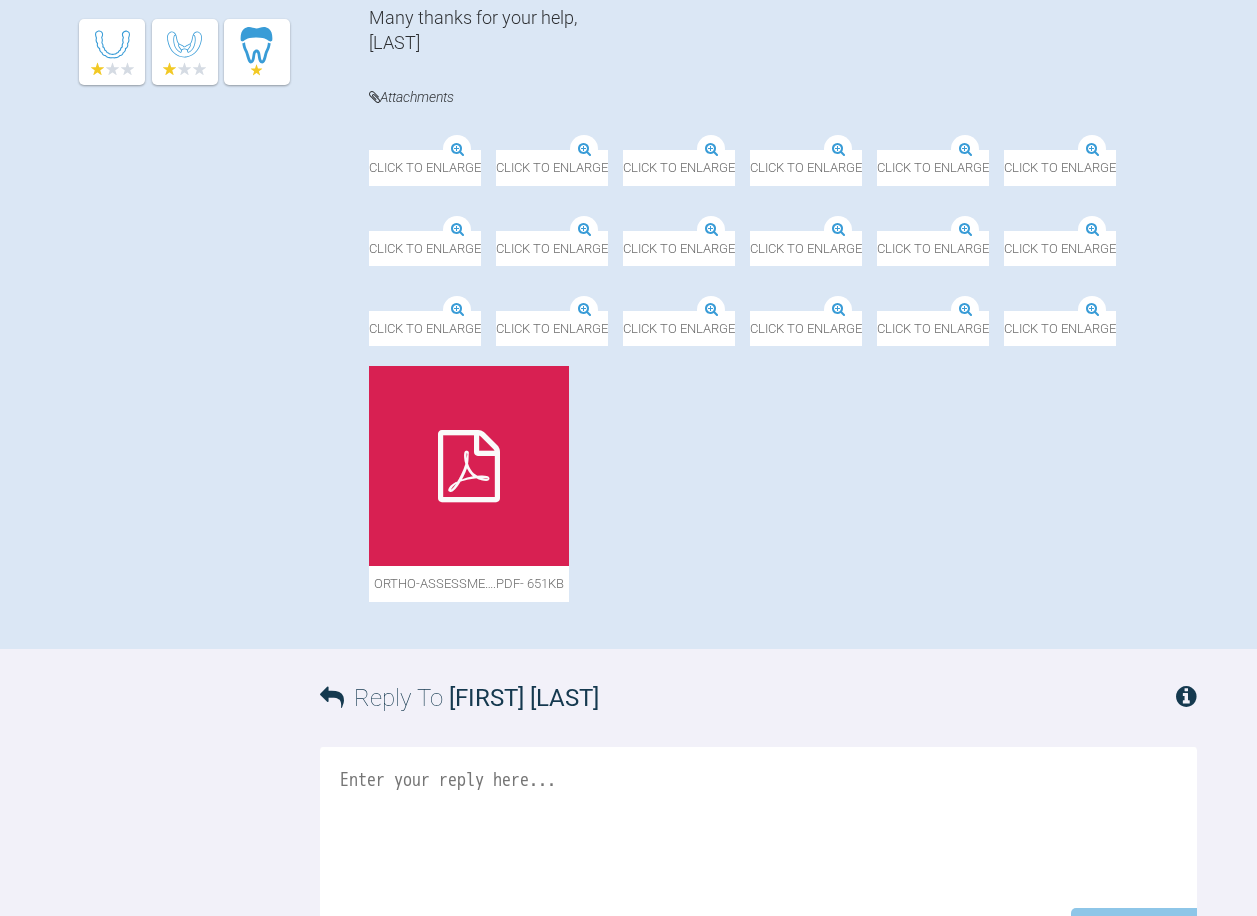scroll, scrollTop: 821, scrollLeft: 0, axis: vertical 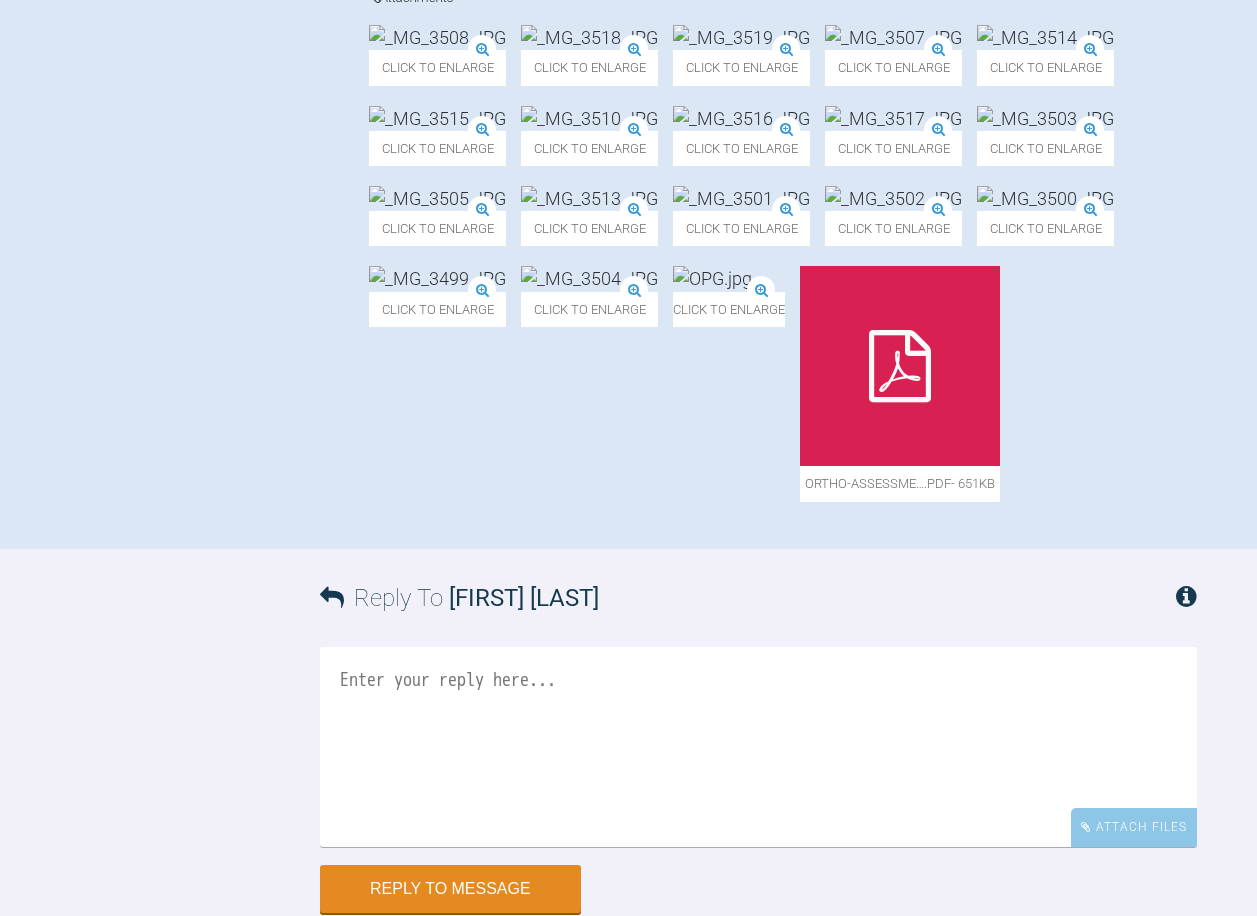 click at bounding box center (893, 37) 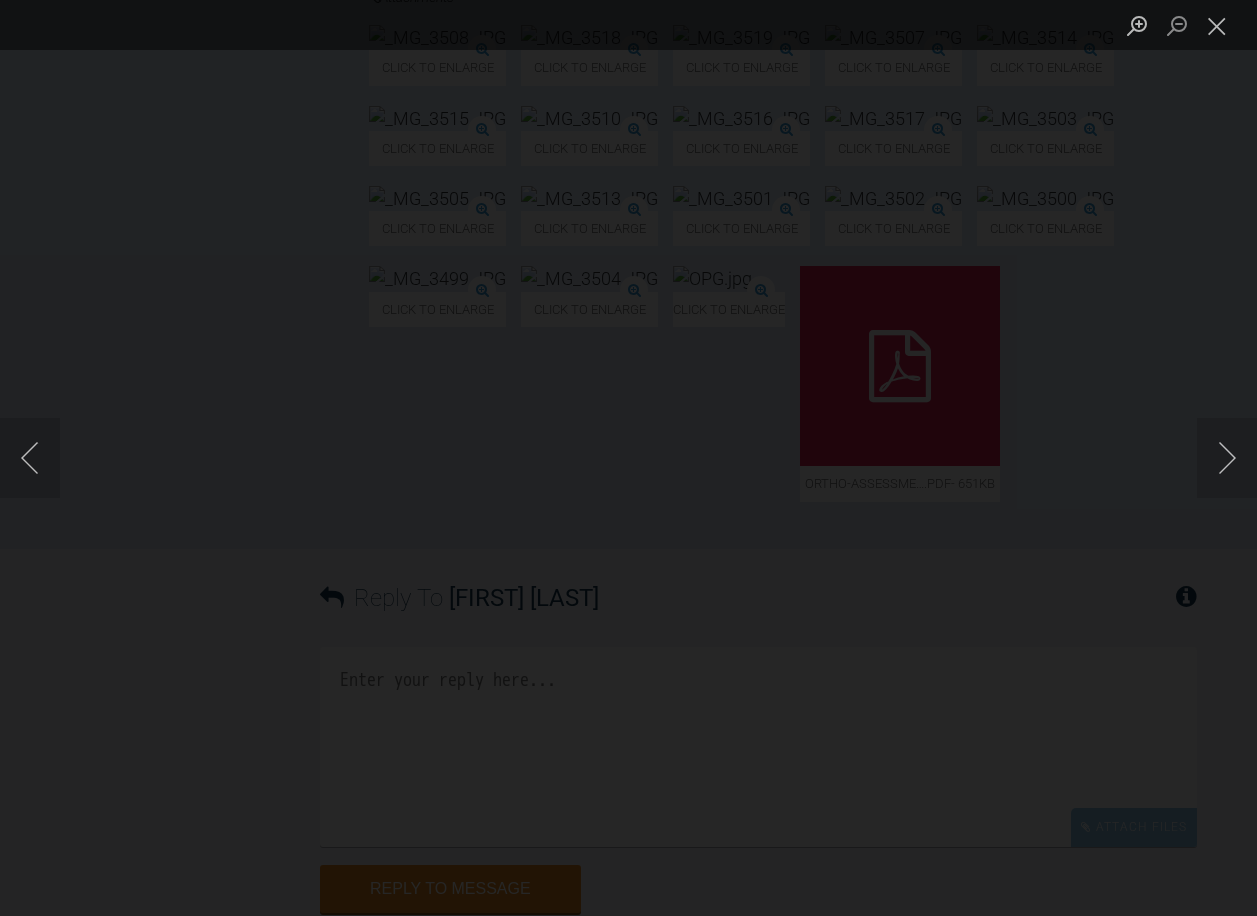 click at bounding box center (-1327, 458) 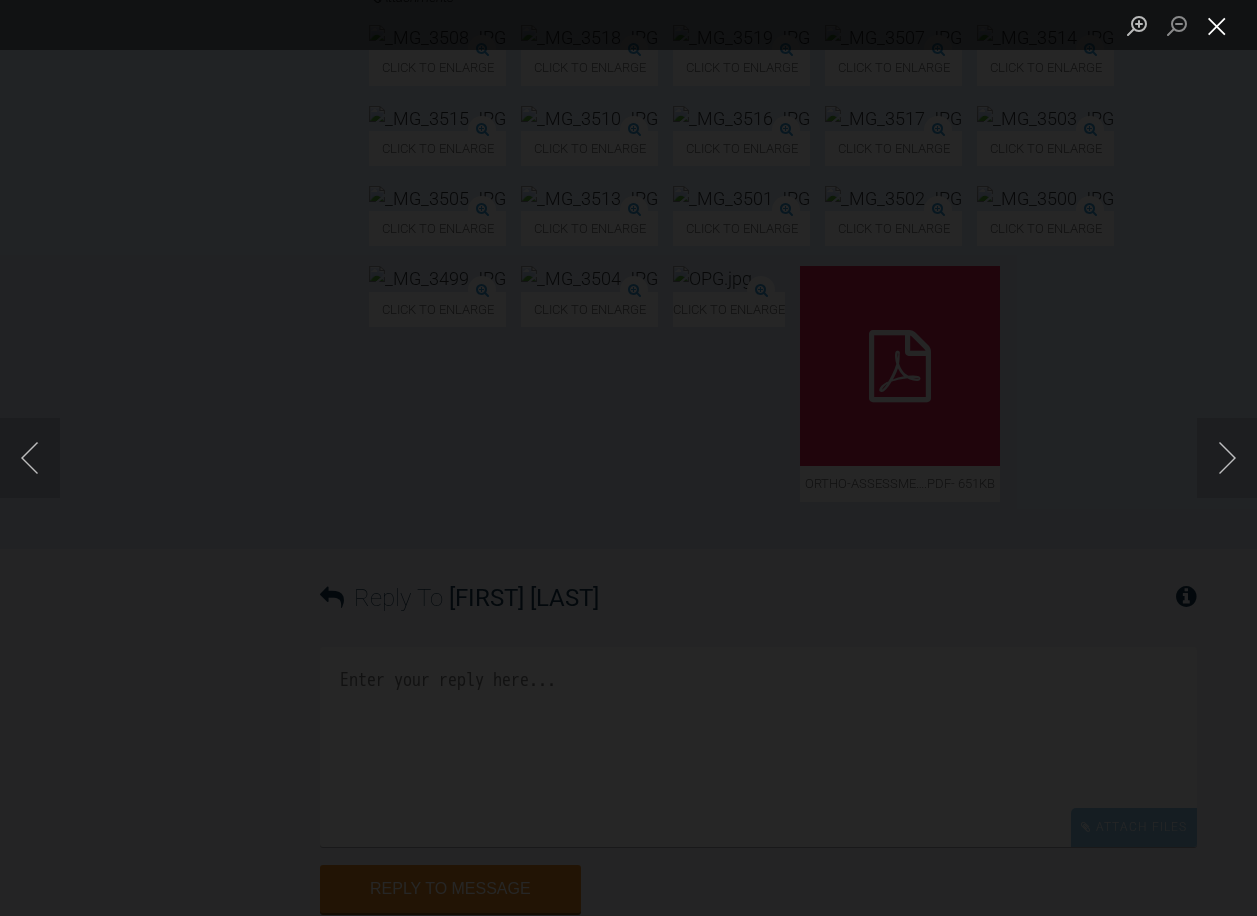 click at bounding box center [1217, 25] 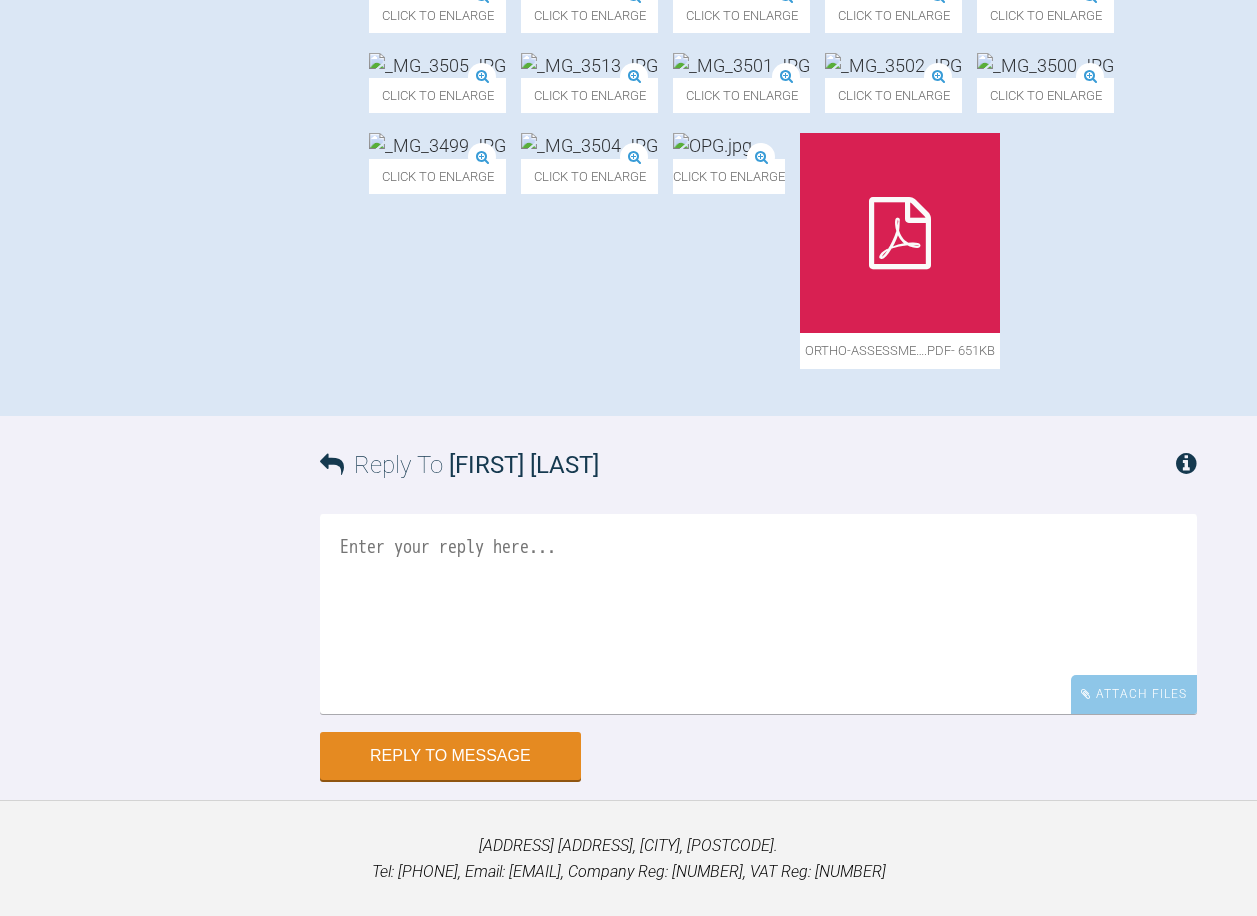 scroll, scrollTop: 1121, scrollLeft: 0, axis: vertical 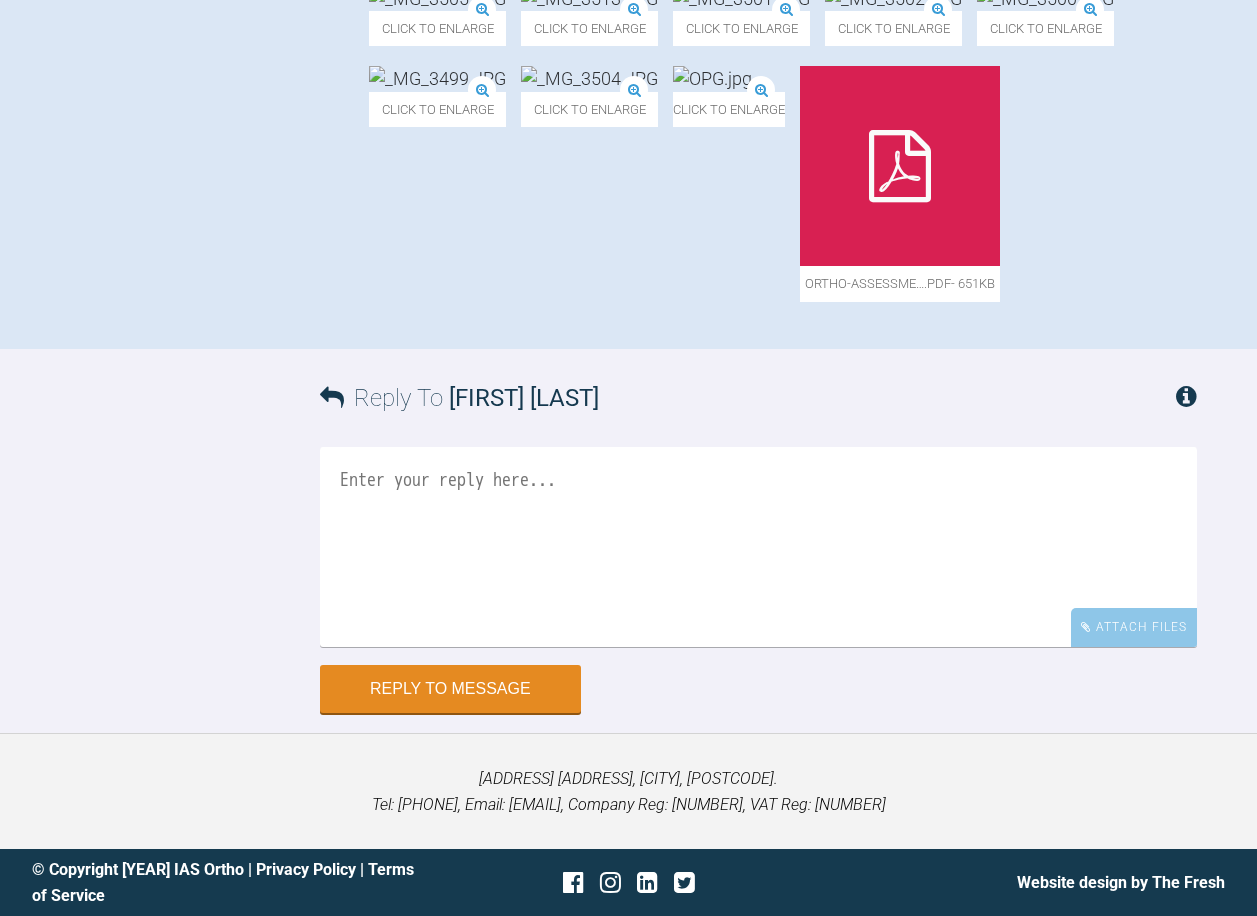 click at bounding box center (1045, -2) 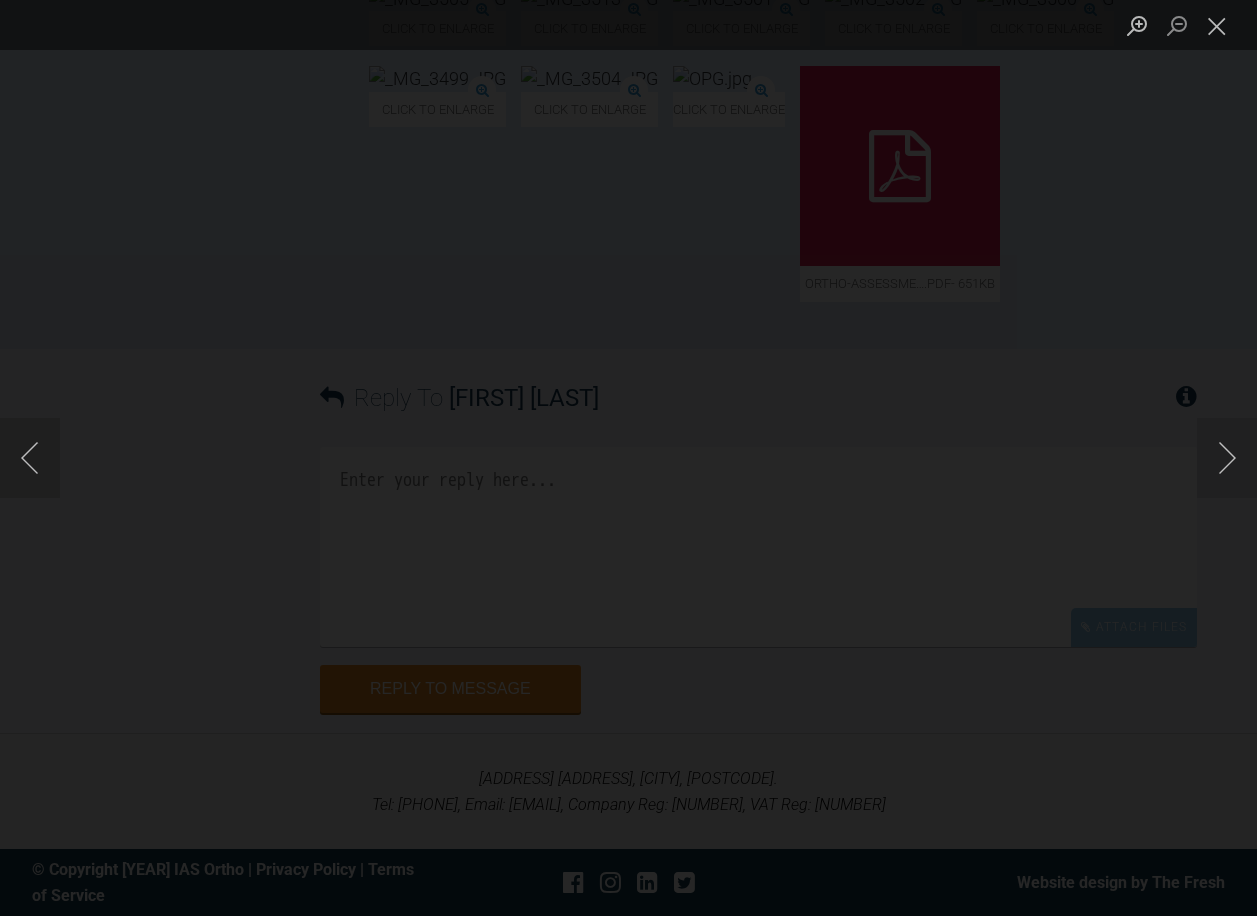 click on "My Cases Logout Browse all IAS Services  Start New Case Logout Support Forum Go back to IAS Removable Appliances Subscribe to conversation On Off Waiting for Mentor JH UPPER AND LOWER  Edit Case Title Support ID  # TQHTMFPZ  Copy by  [FIRST] [LAST] on  [DAY] [MONTH] [YEAR] at  6:26pm This case is public. (IAS) ClearSmile Aligner  Case [FIRST] [LAST]  Attachments Click to enlarge Click to enlarge Click to enlarge Click to enlarge Click to enlarge Click to enlarge Click to enlarge Click to enlarge Click to enlarge Click to enlarge Click to enlarge Click to enlarge Click to enlarge Click to enlarge Click to enlarge Click to enlarge Ortho-Assessme….pdf  -   651KB  Reply To   [FIRST] [LAST] Attach Files Drag and drop  files  here! Reply to Message New Case [STREET_ADDRESS], [CITY], [POSTAL_CODE].  Tel: [PHONE], Email: info@iasortho.com, Company Reg: 6452201, VAT Reg: 938 7505 85 © Copyright 2019 IAS Ortho |   Privacy Policy   |   Terms of Service" at bounding box center [628, -53] 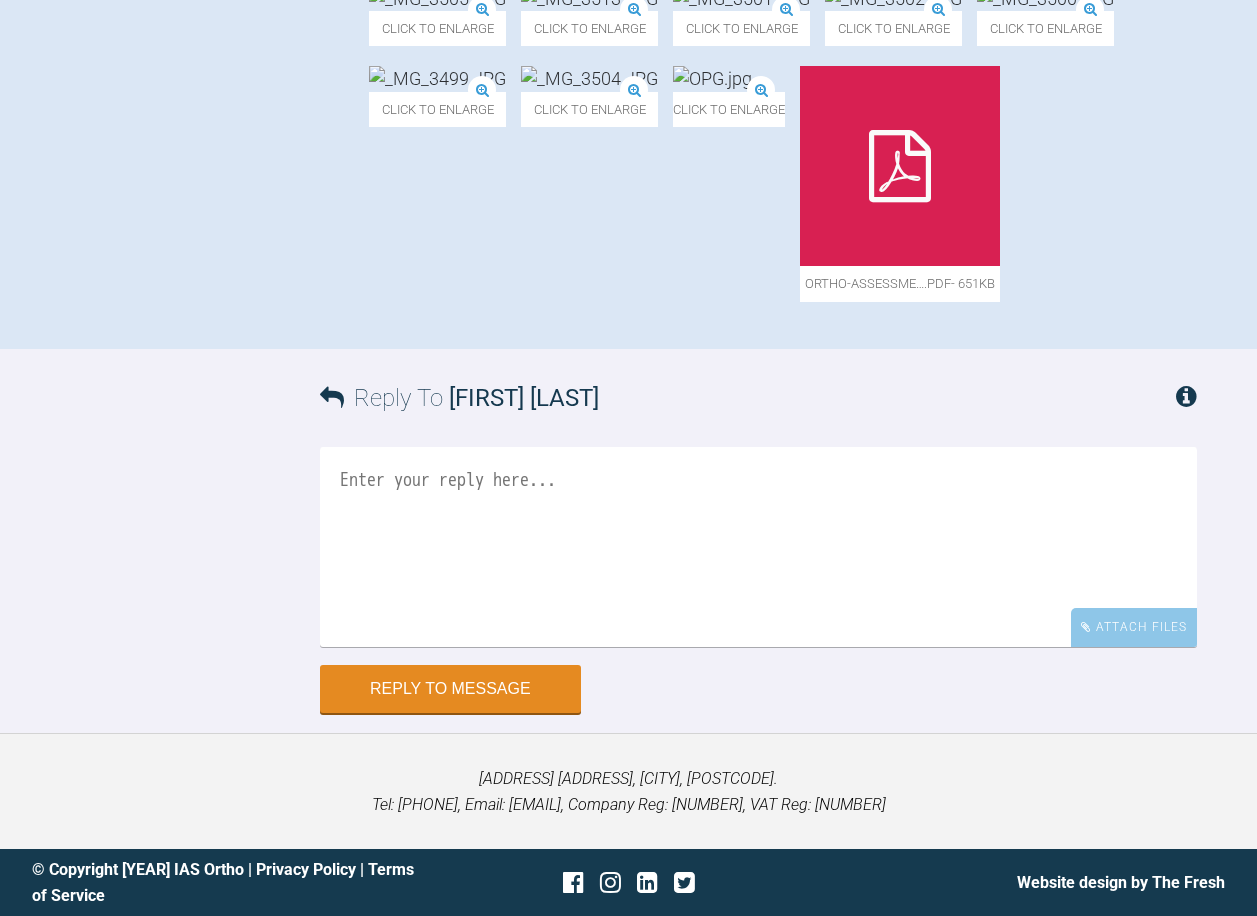 scroll, scrollTop: 1821, scrollLeft: 0, axis: vertical 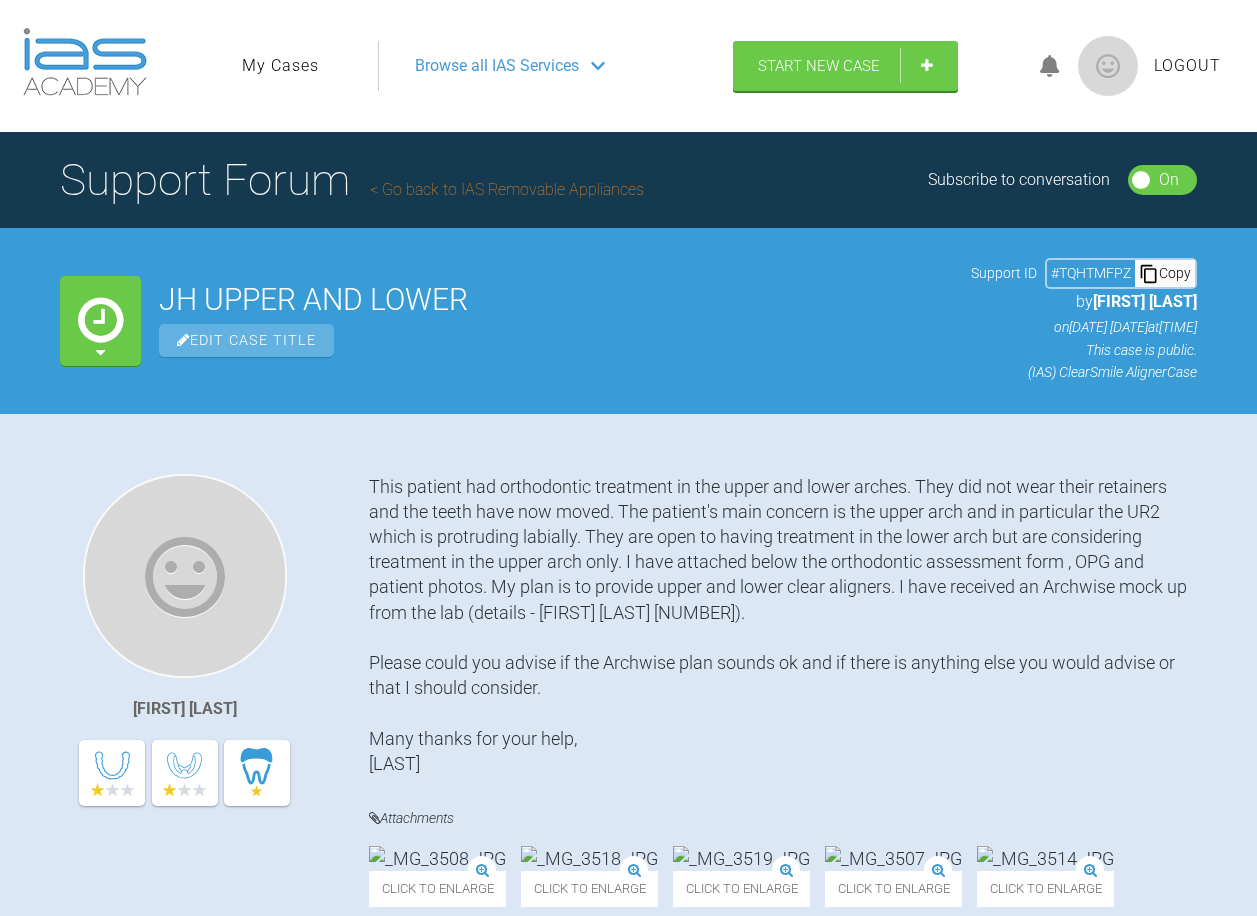 click on "Logout" at bounding box center (1121, 66) 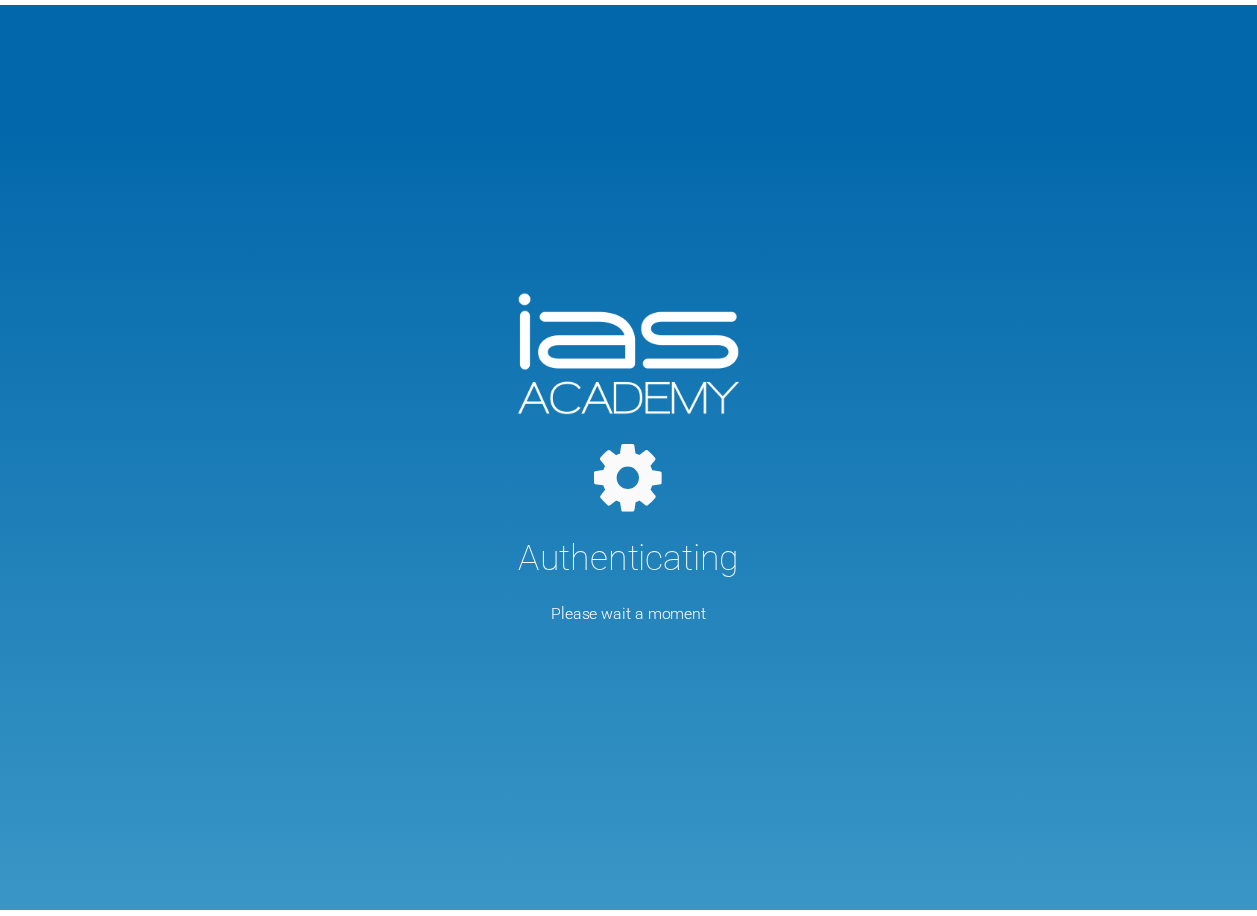 scroll, scrollTop: 0, scrollLeft: 0, axis: both 